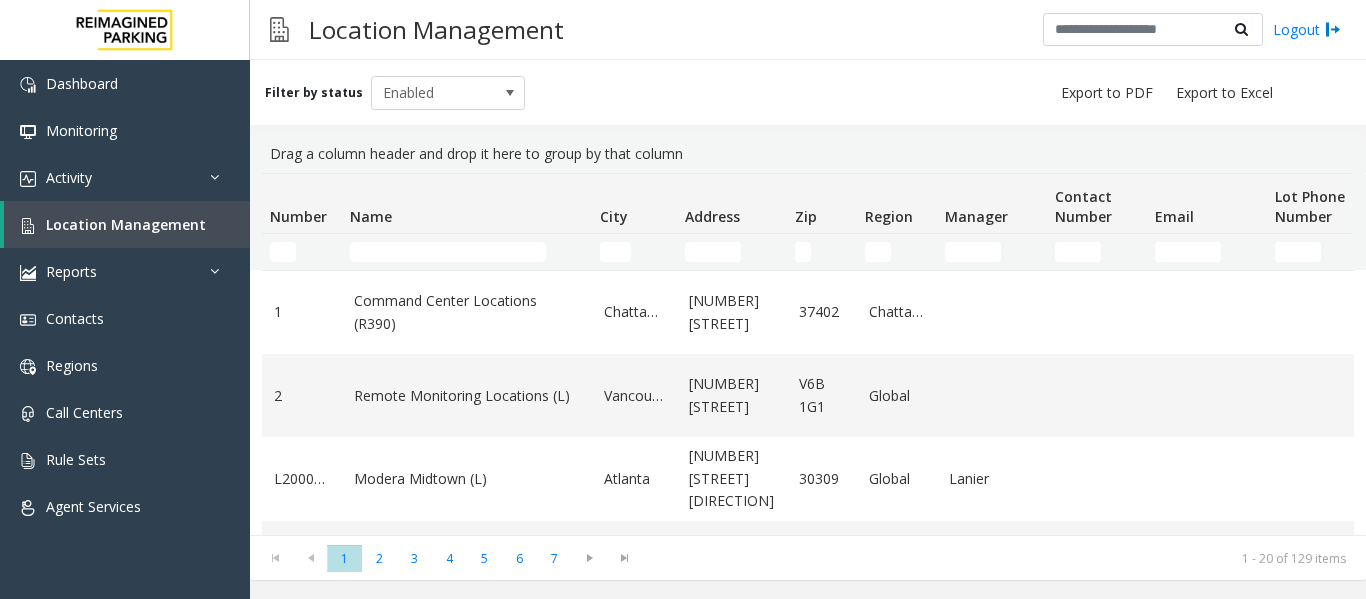 scroll, scrollTop: 0, scrollLeft: 0, axis: both 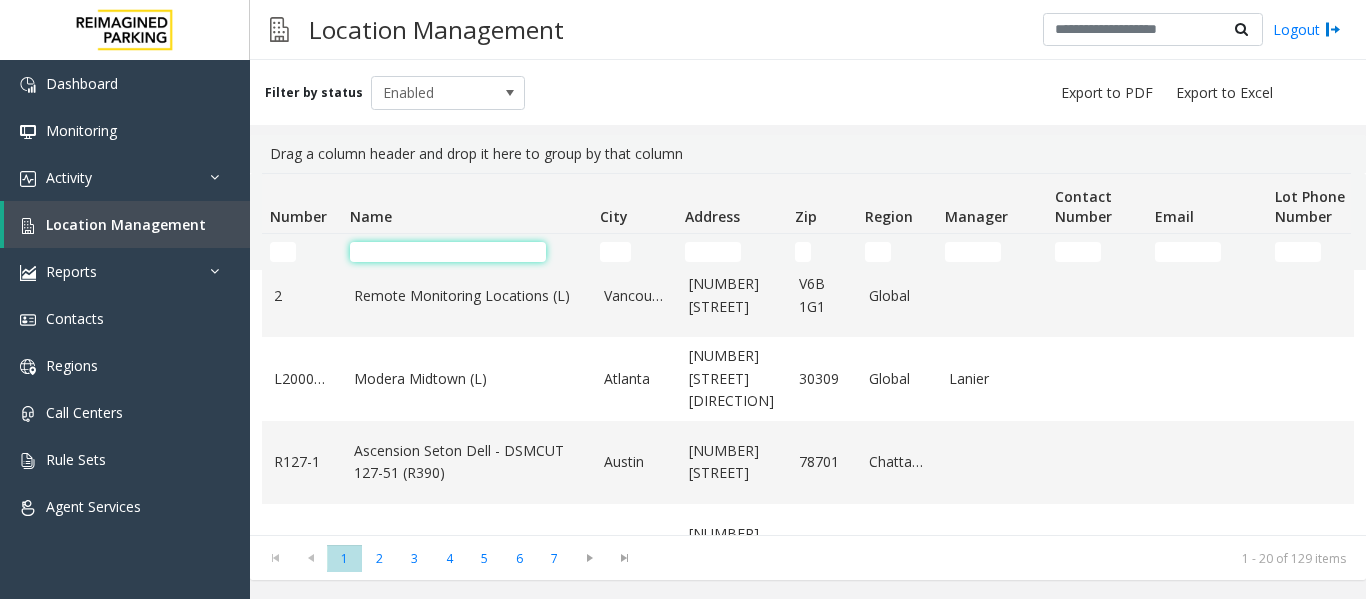 click 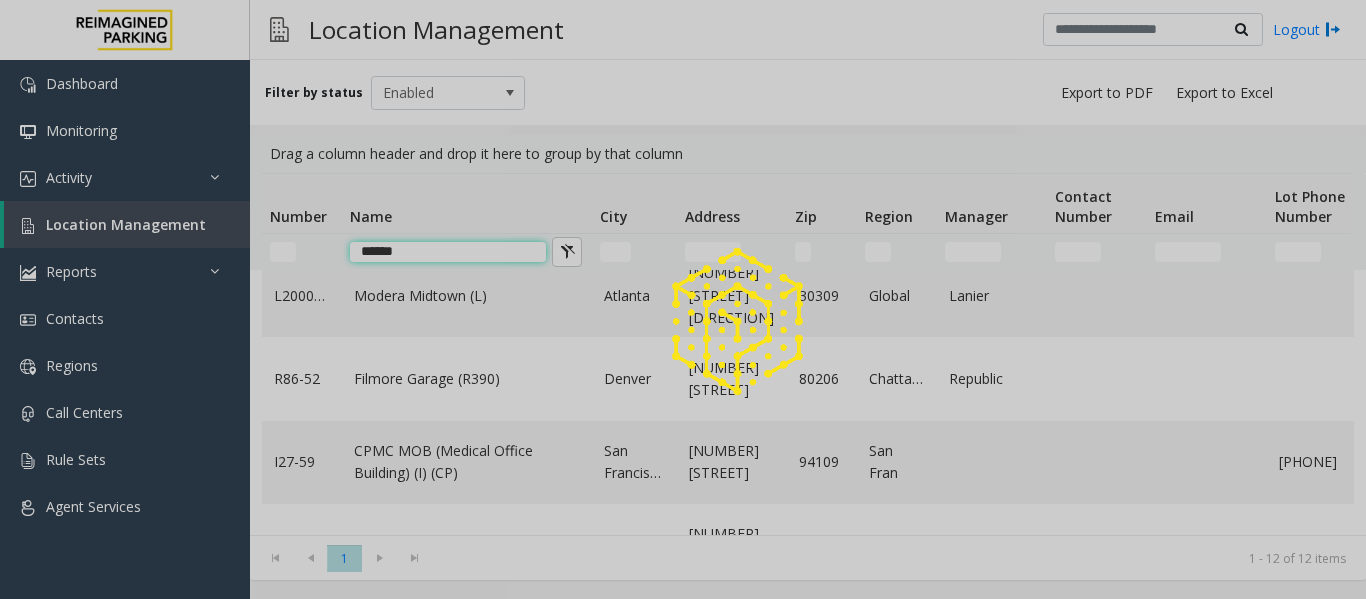 scroll, scrollTop: 24, scrollLeft: 0, axis: vertical 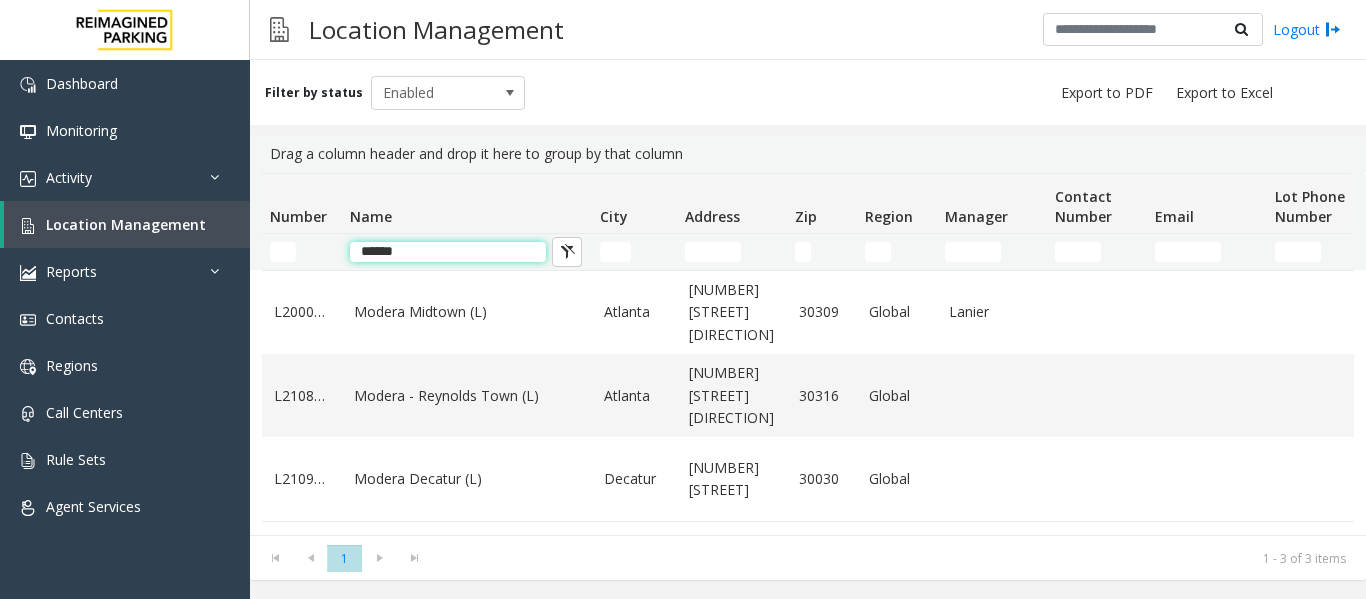 type on "******" 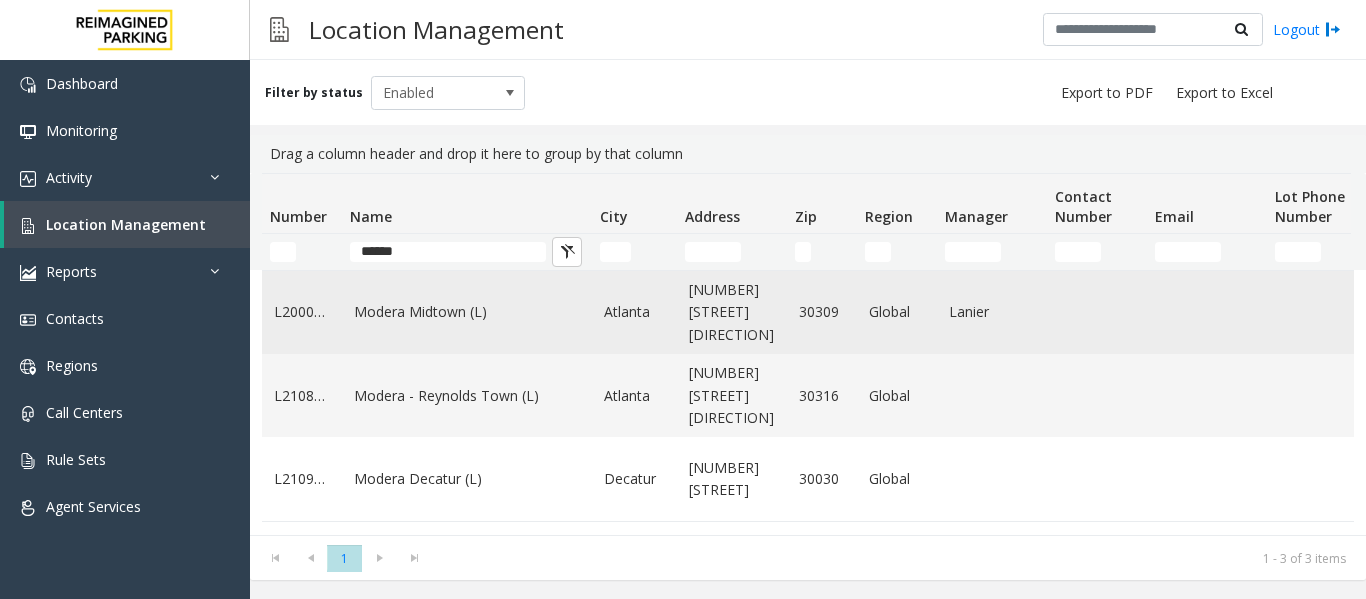 click on "Modera Midtown	(L)" 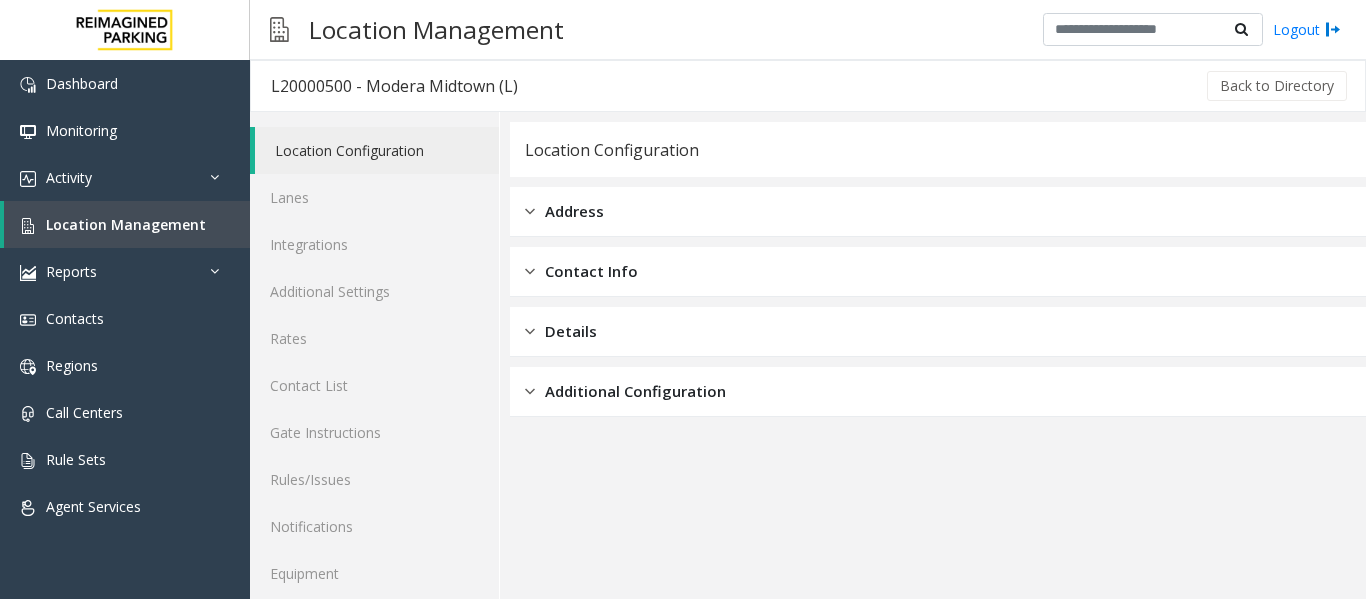 scroll, scrollTop: 60, scrollLeft: 0, axis: vertical 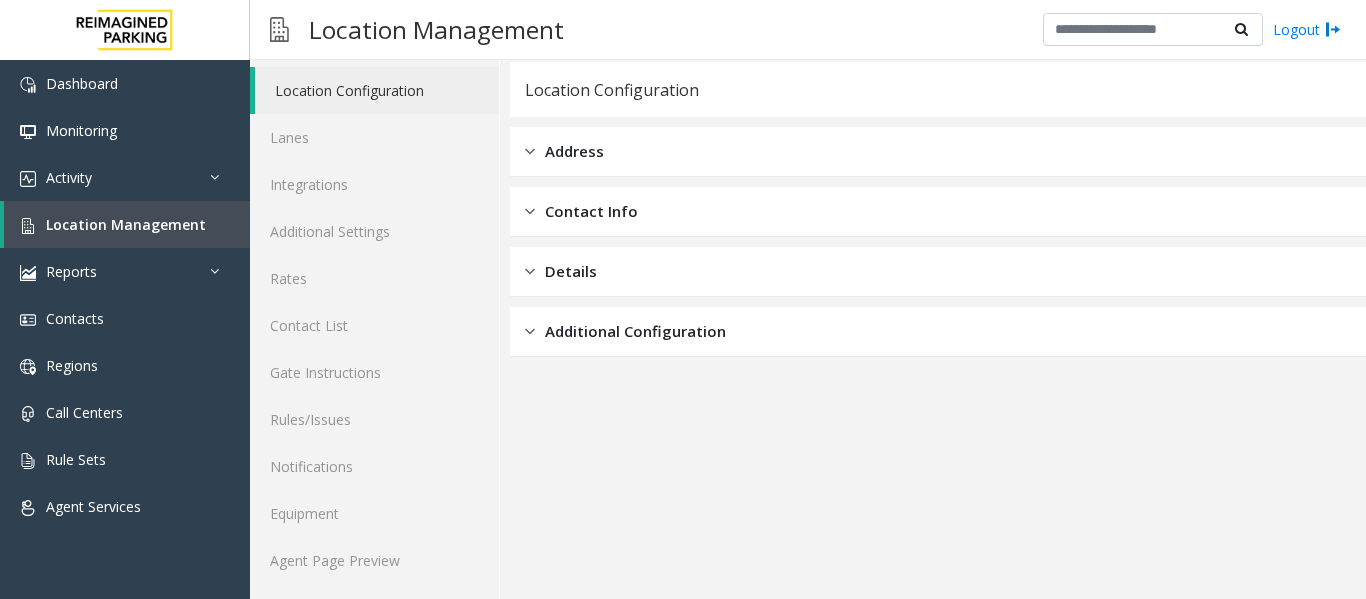 click on "Location Configuration Address Contact Info Details Additional Configuration" 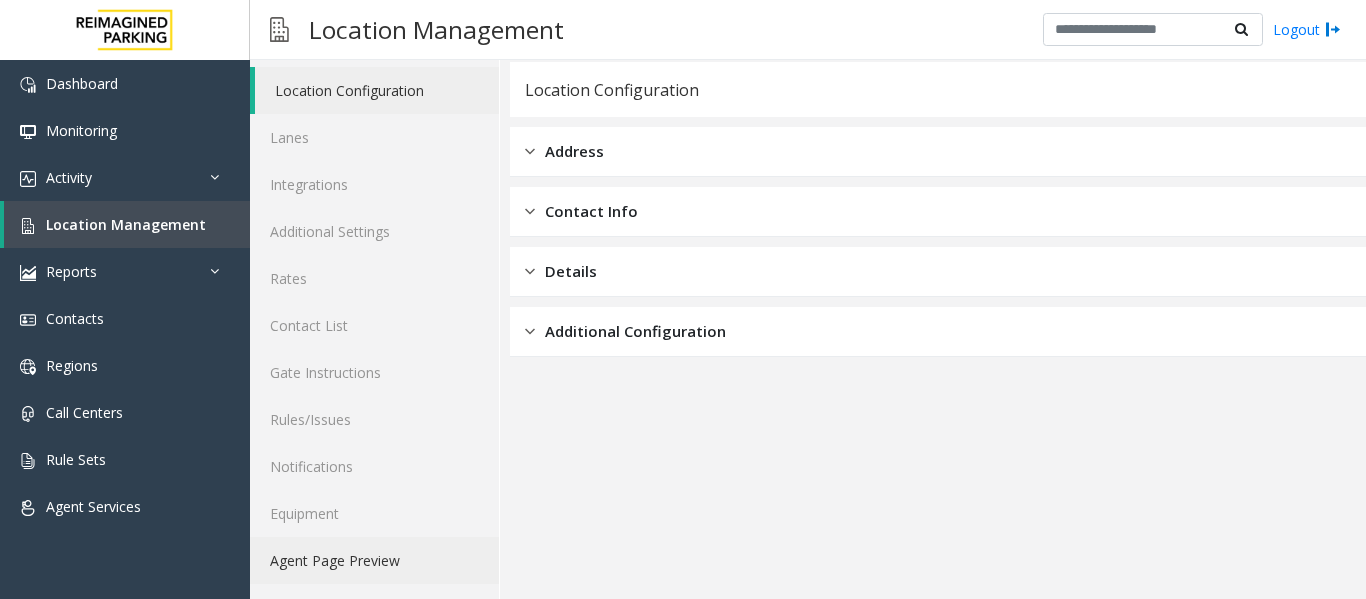 click on "Agent Page Preview" 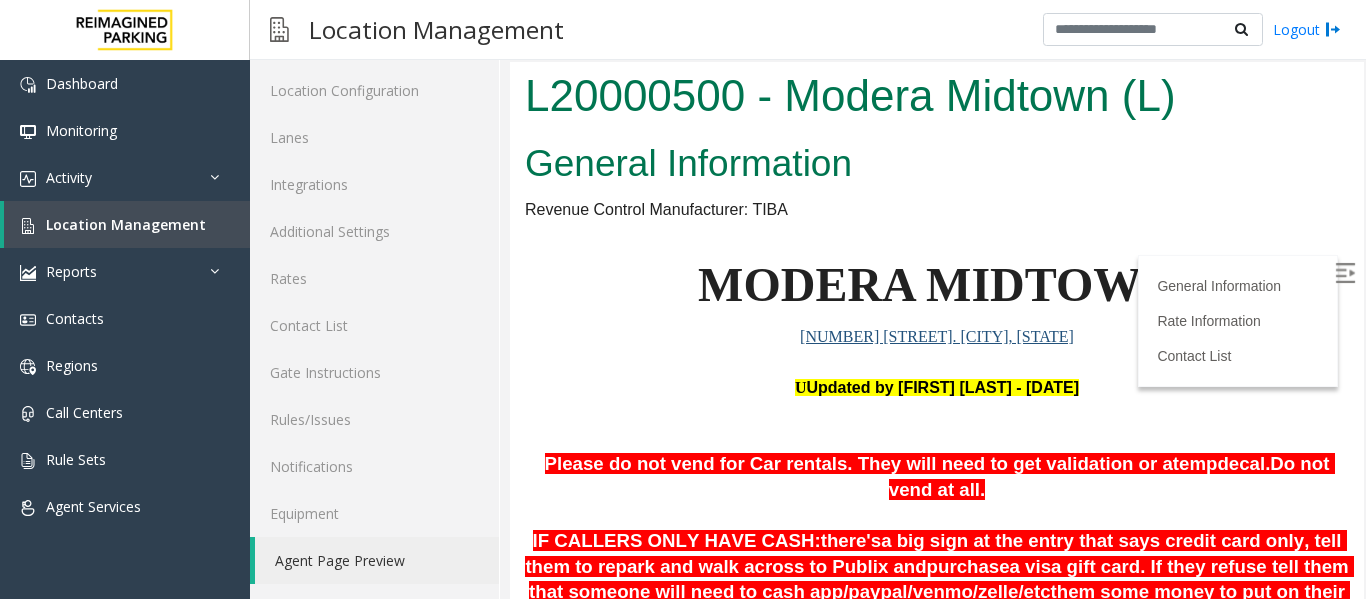 scroll, scrollTop: 0, scrollLeft: 0, axis: both 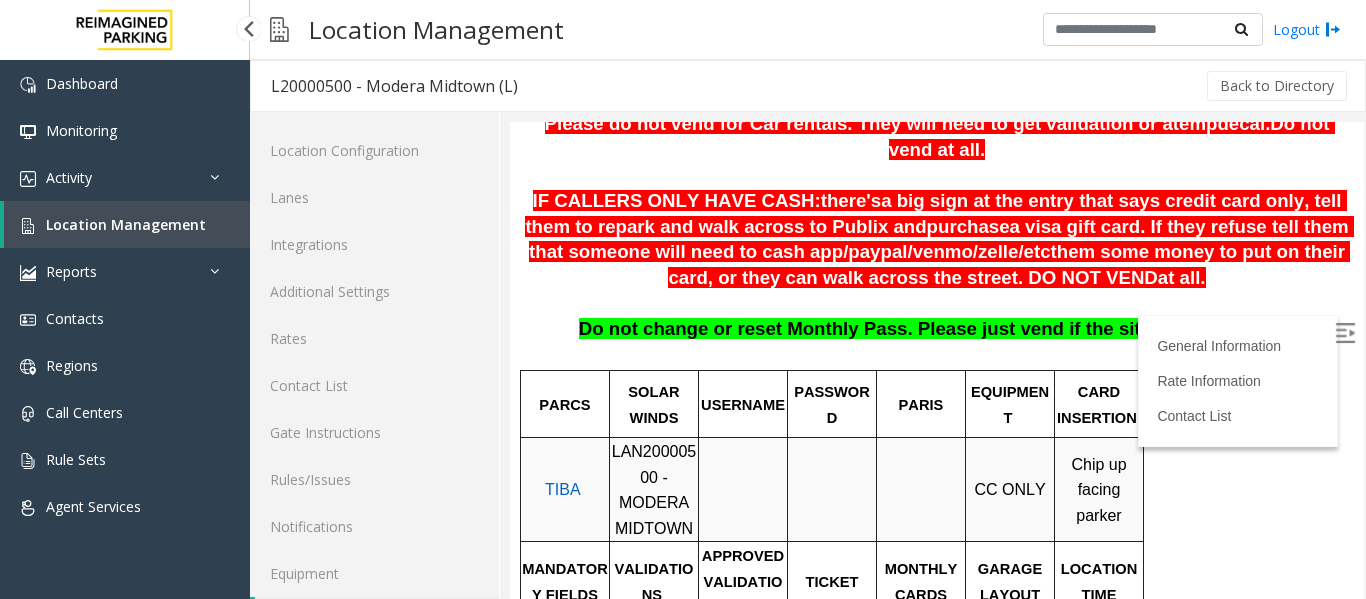 click on "Location Management" at bounding box center [126, 224] 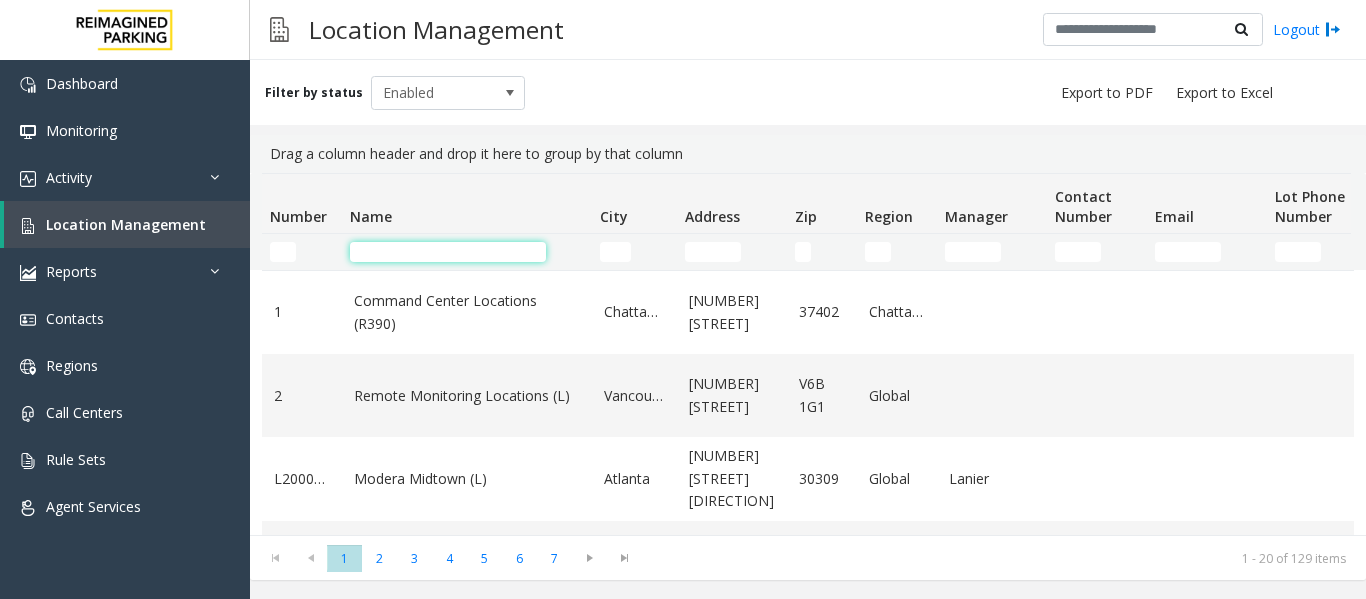 click 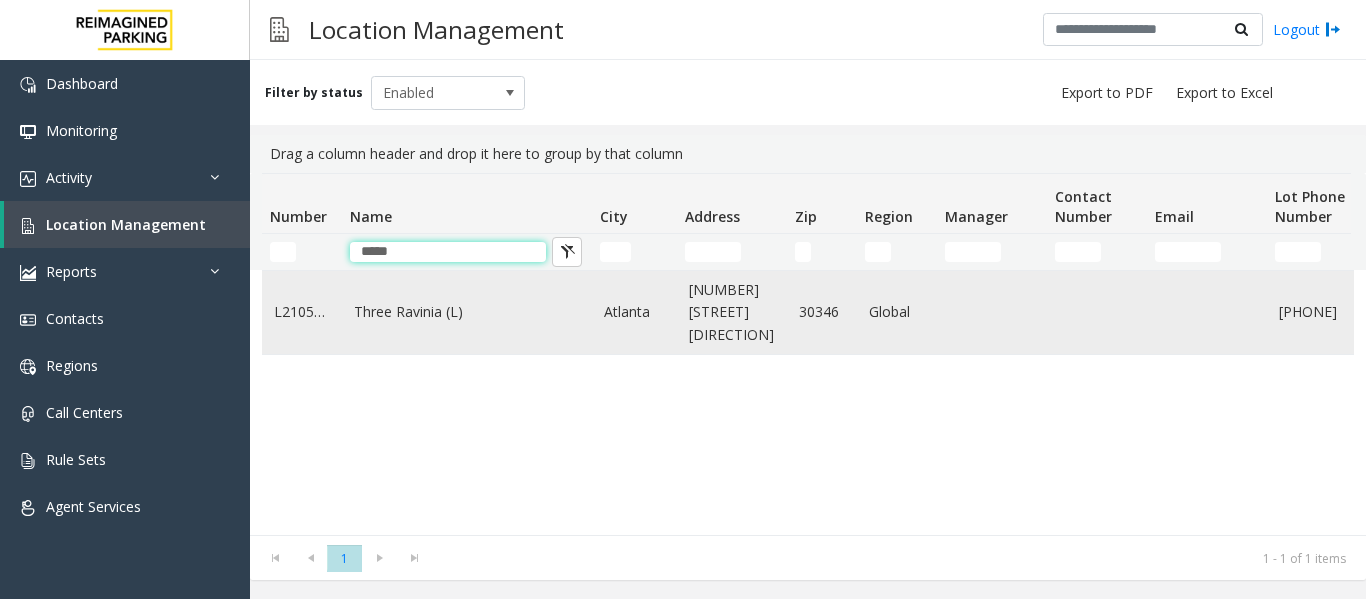 type on "*****" 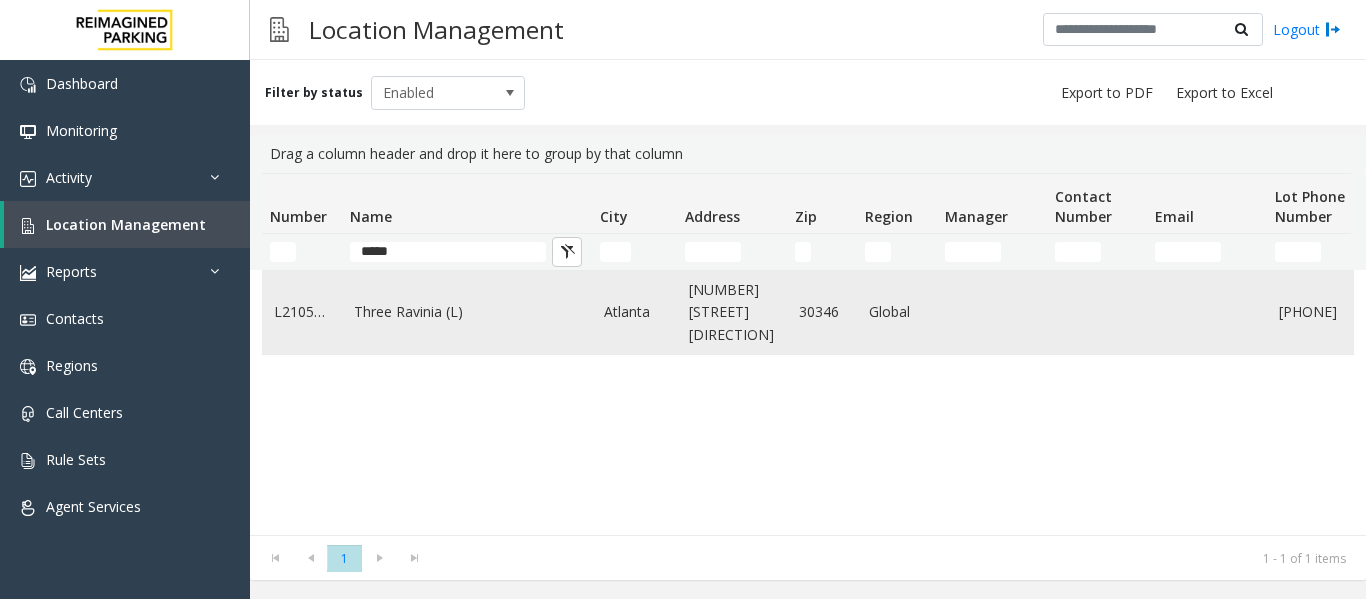 click on "Three Ravinia (L)" 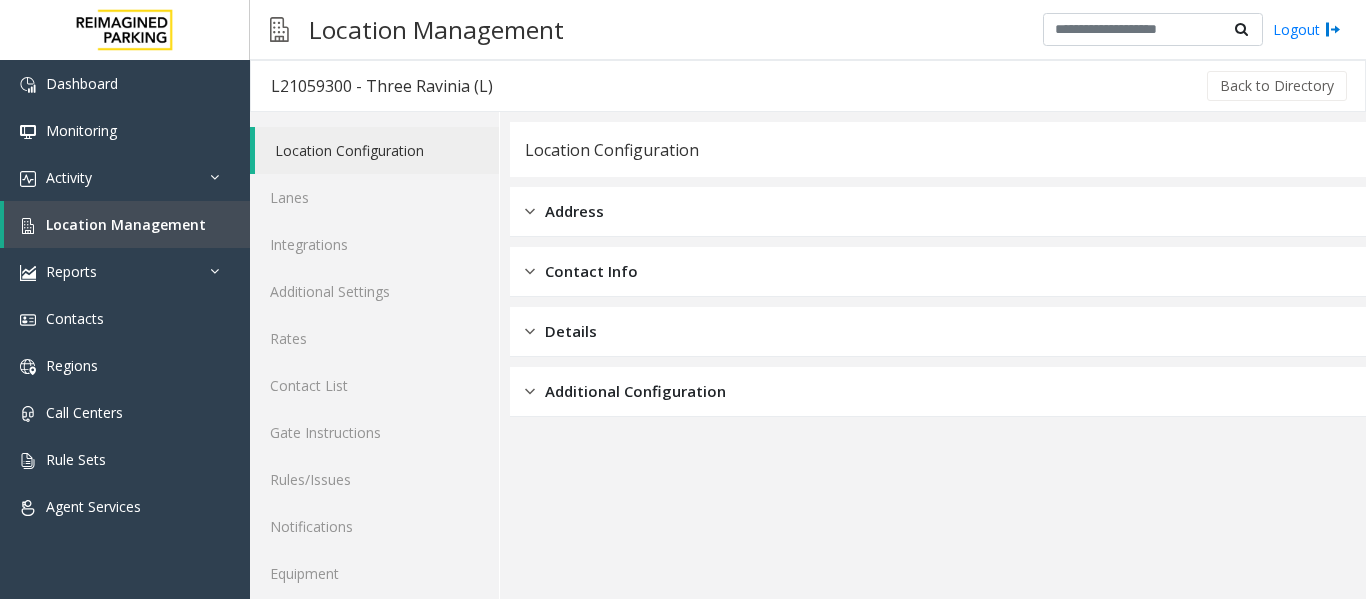 scroll, scrollTop: 60, scrollLeft: 0, axis: vertical 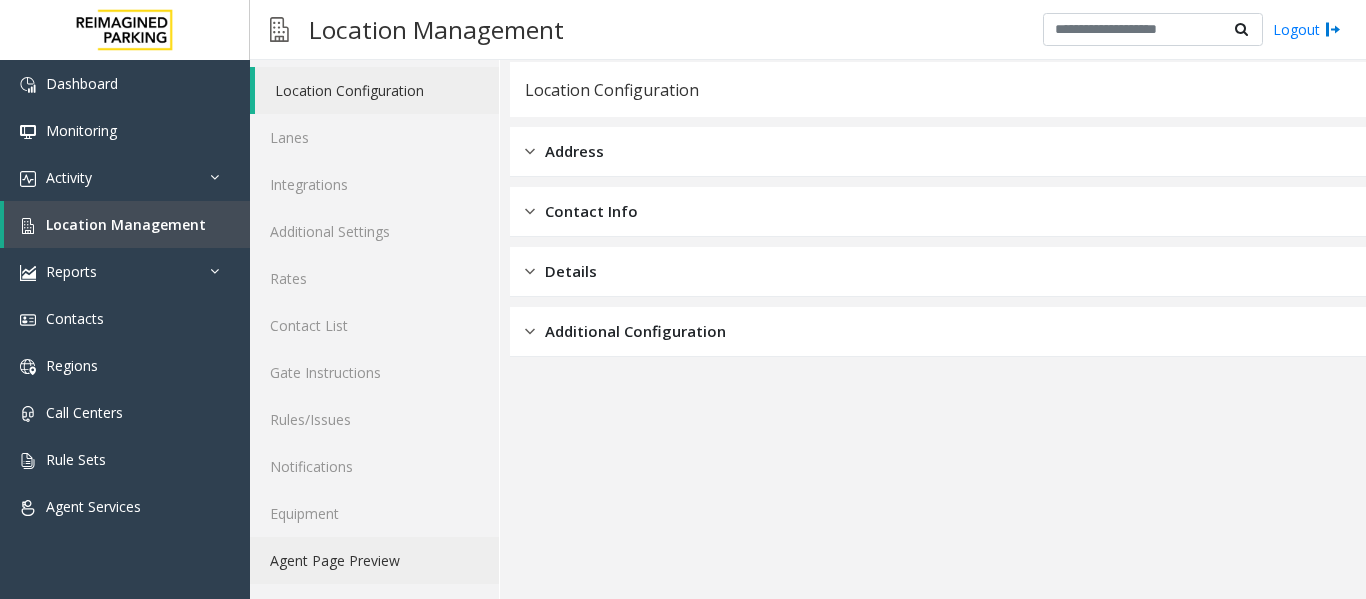 click on "Agent Page Preview" 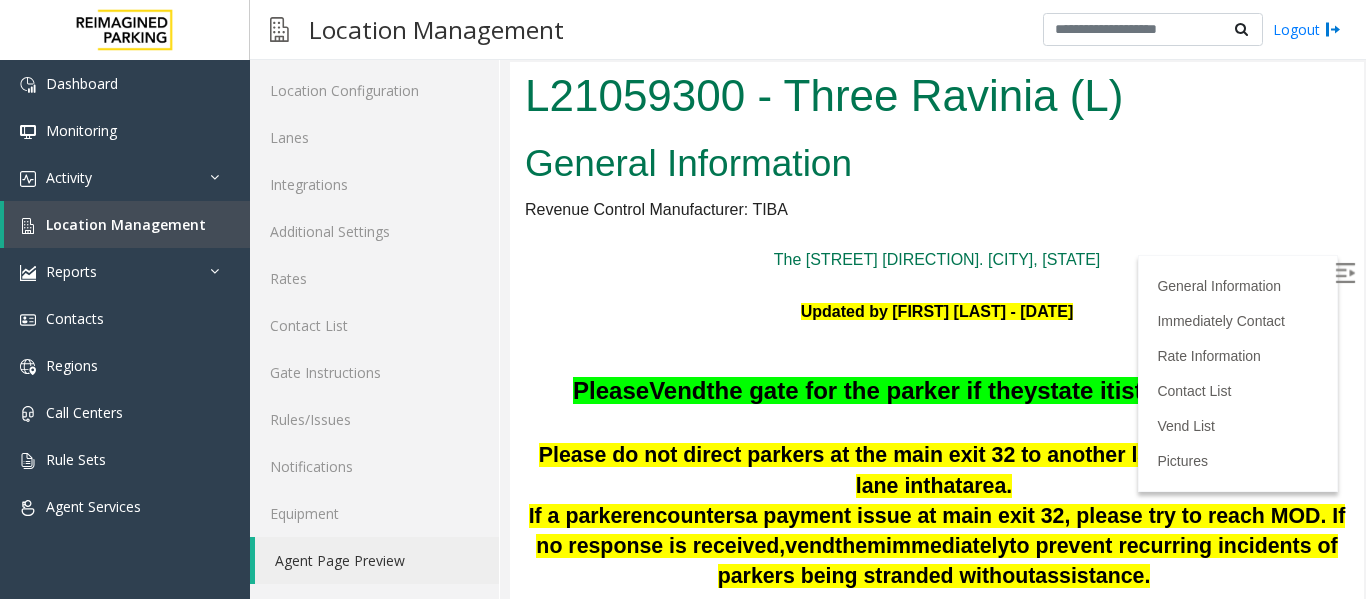 scroll, scrollTop: 0, scrollLeft: 0, axis: both 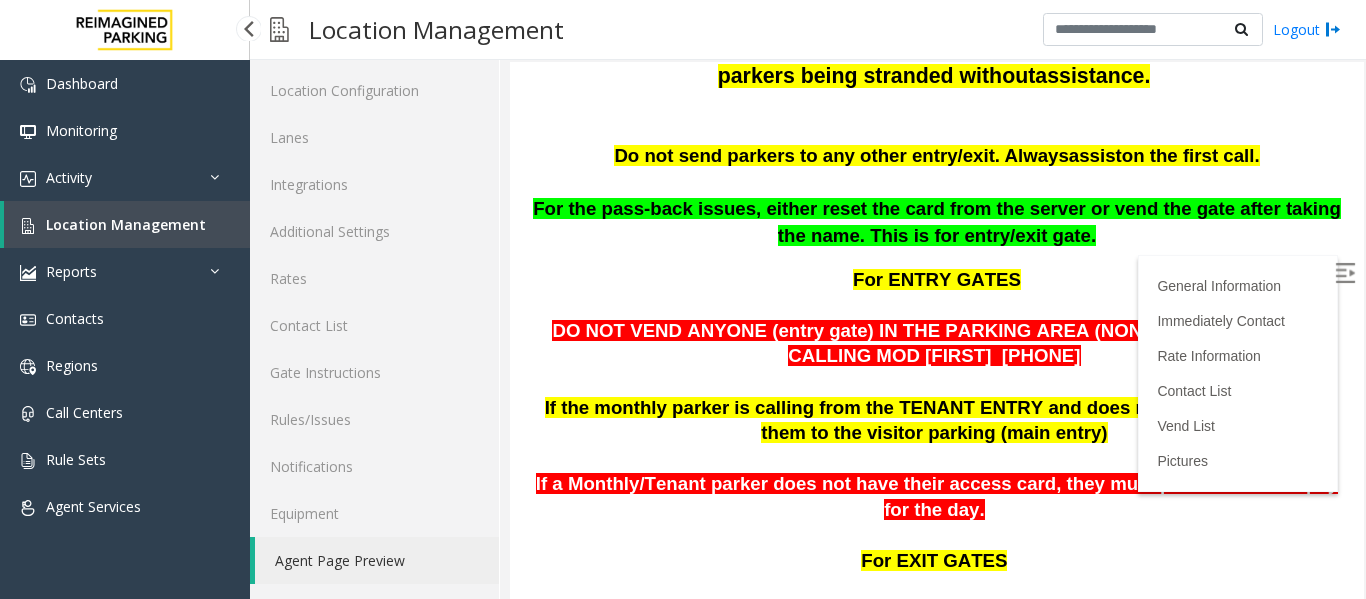 click on "Location Management" at bounding box center [126, 224] 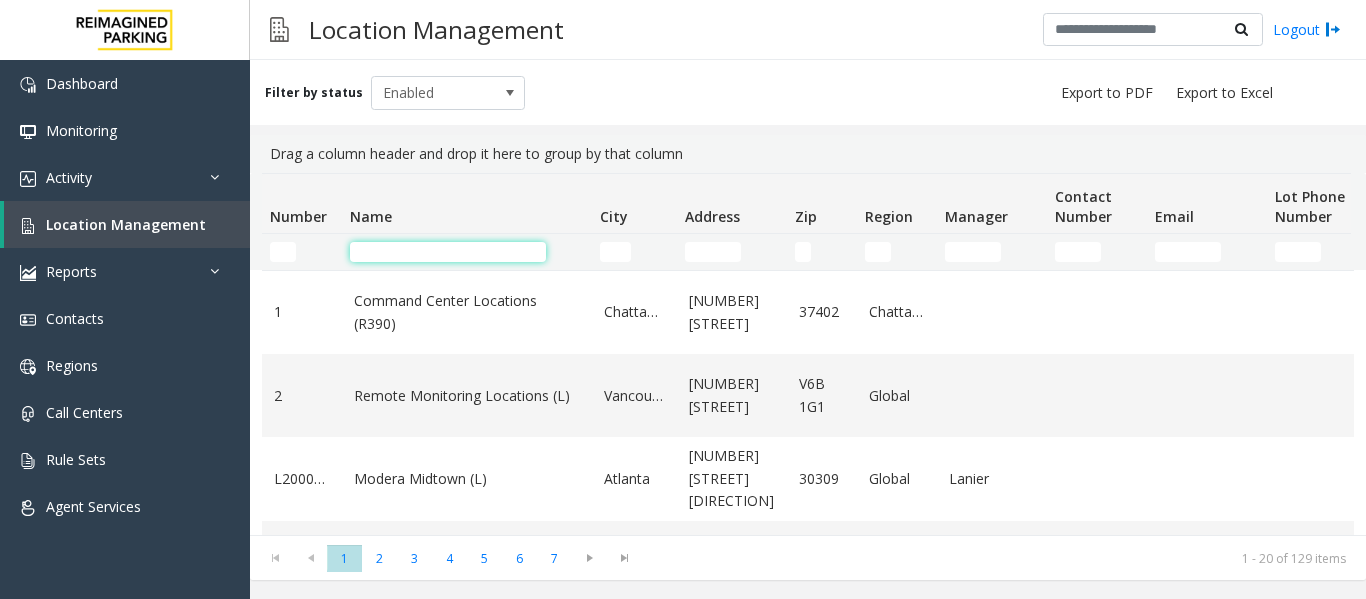 click 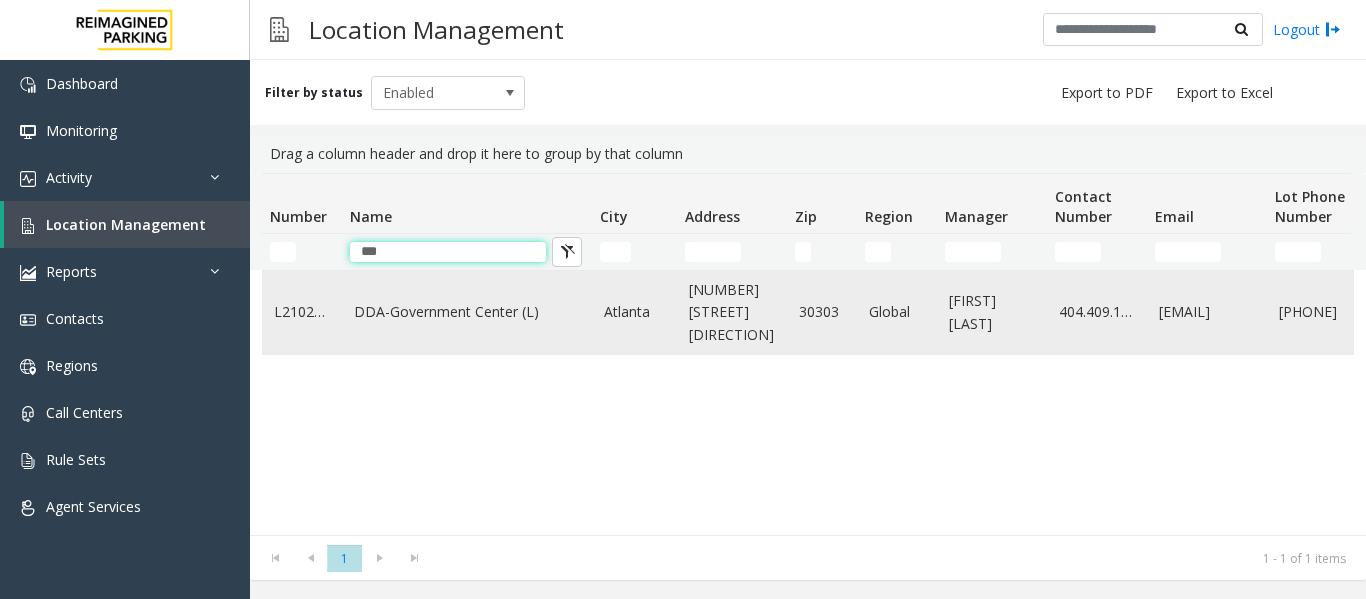 type on "***" 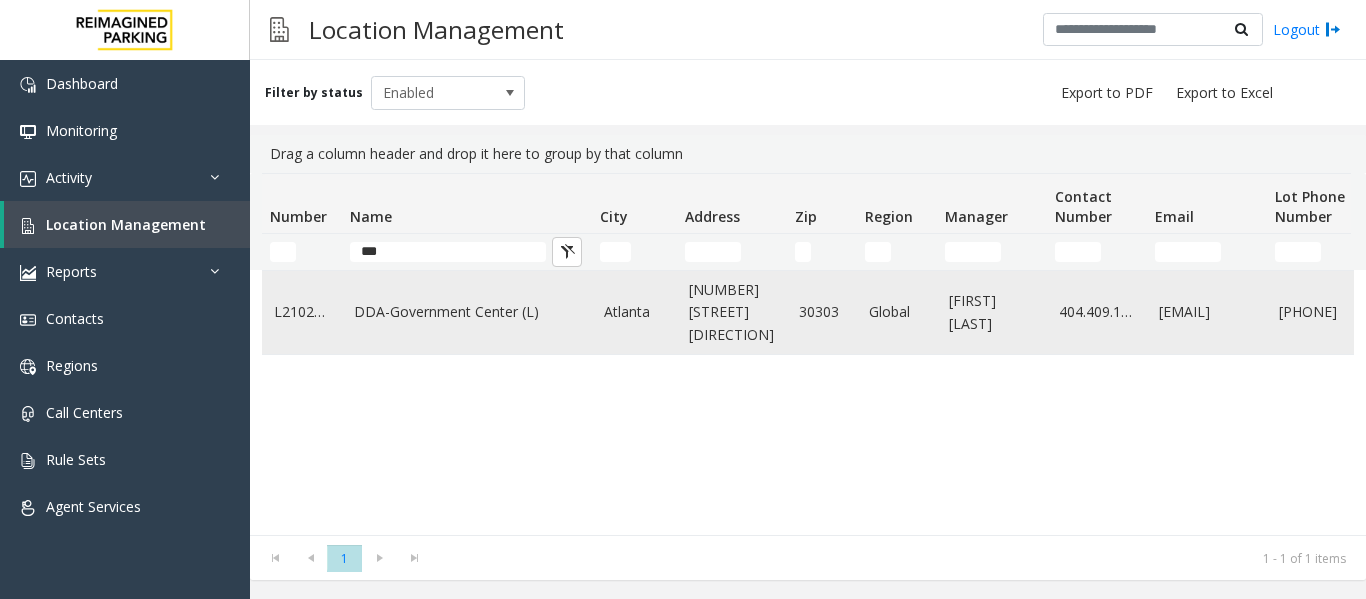 click on "DDA-Government Center (L)" 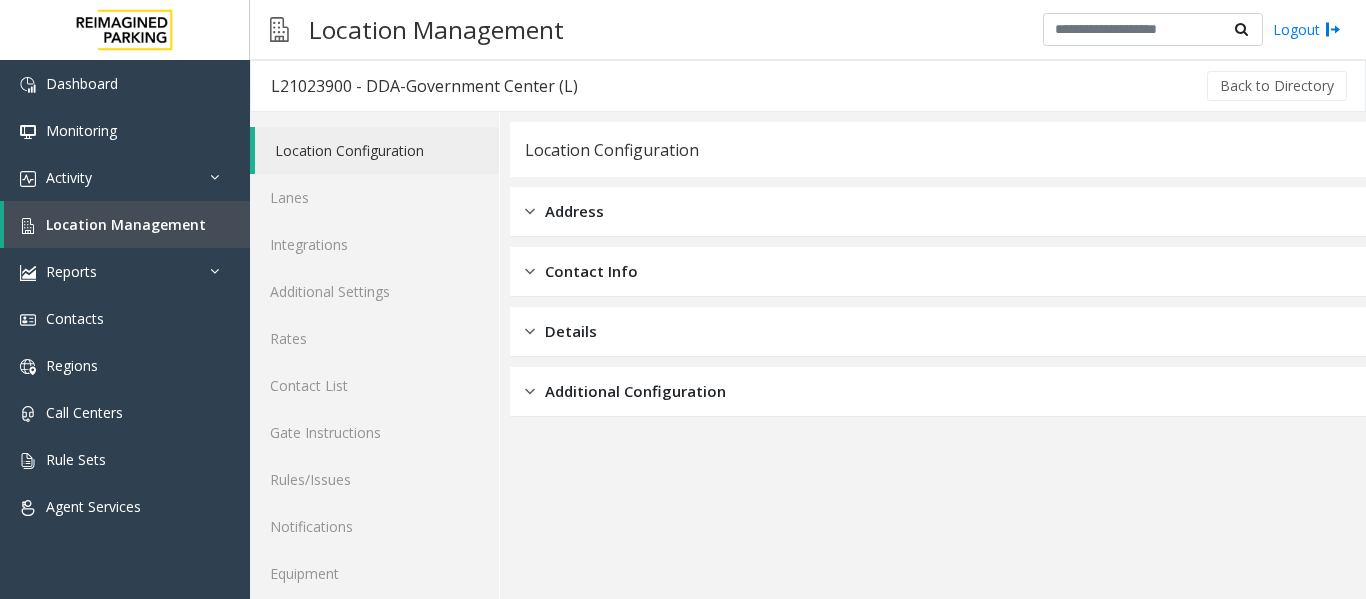 scroll, scrollTop: 60, scrollLeft: 0, axis: vertical 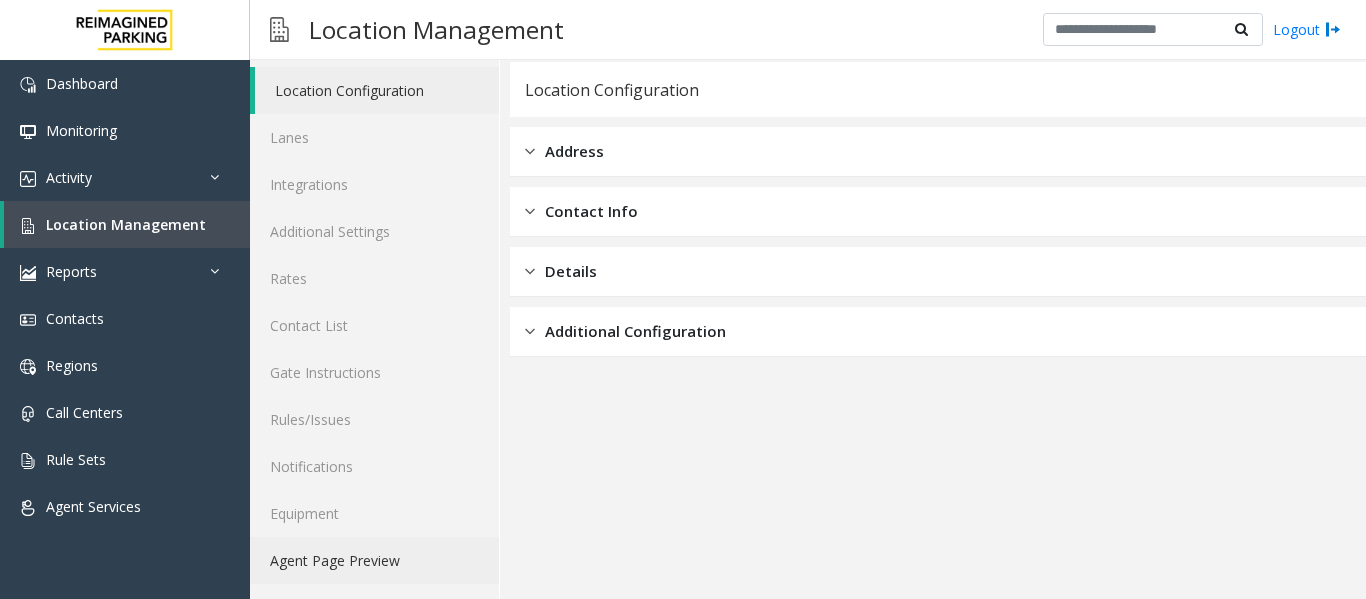 click on "Agent Page Preview" 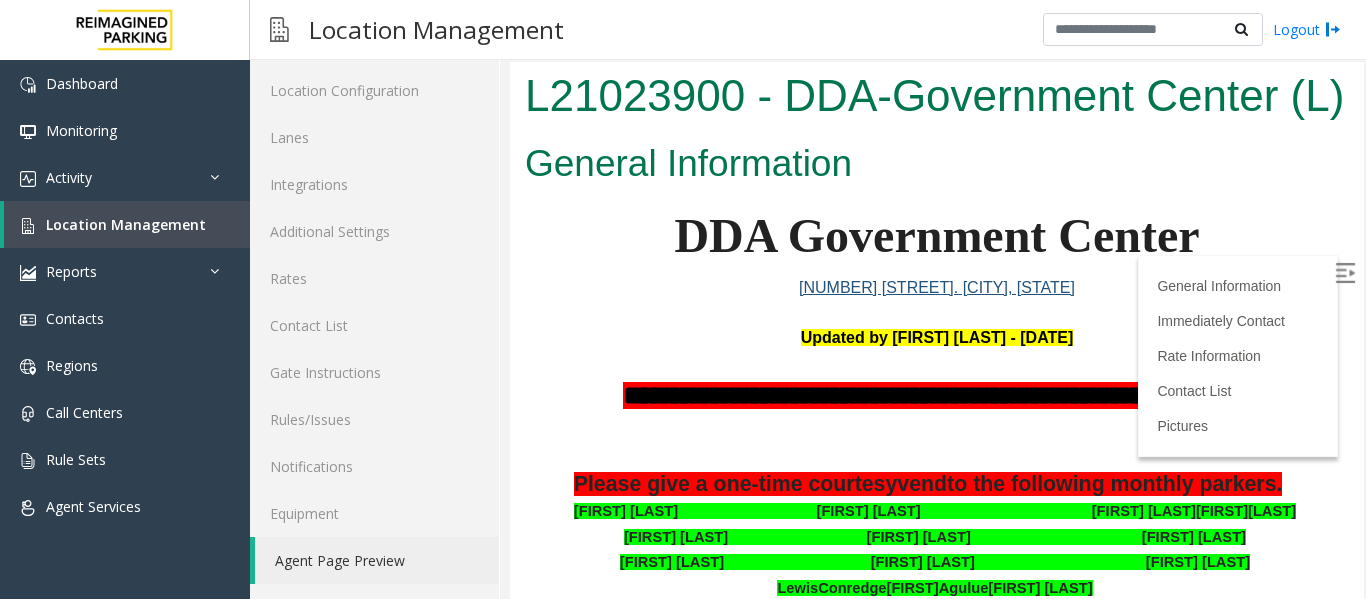 scroll, scrollTop: 0, scrollLeft: 0, axis: both 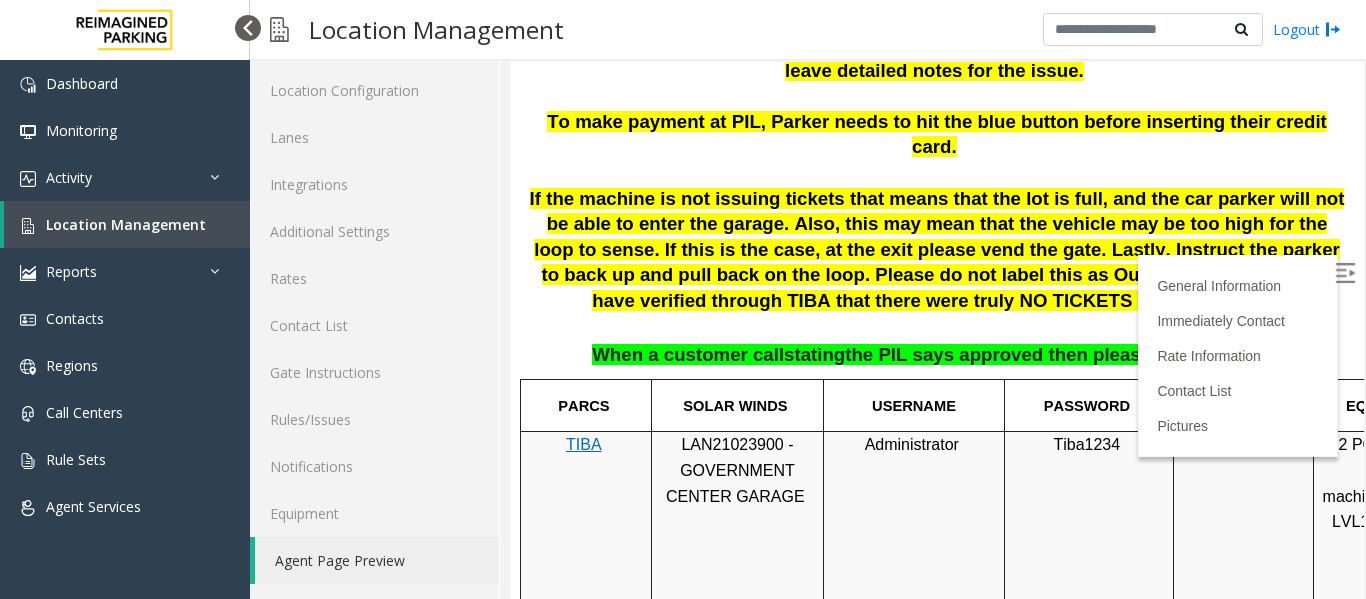 click at bounding box center (248, 28) 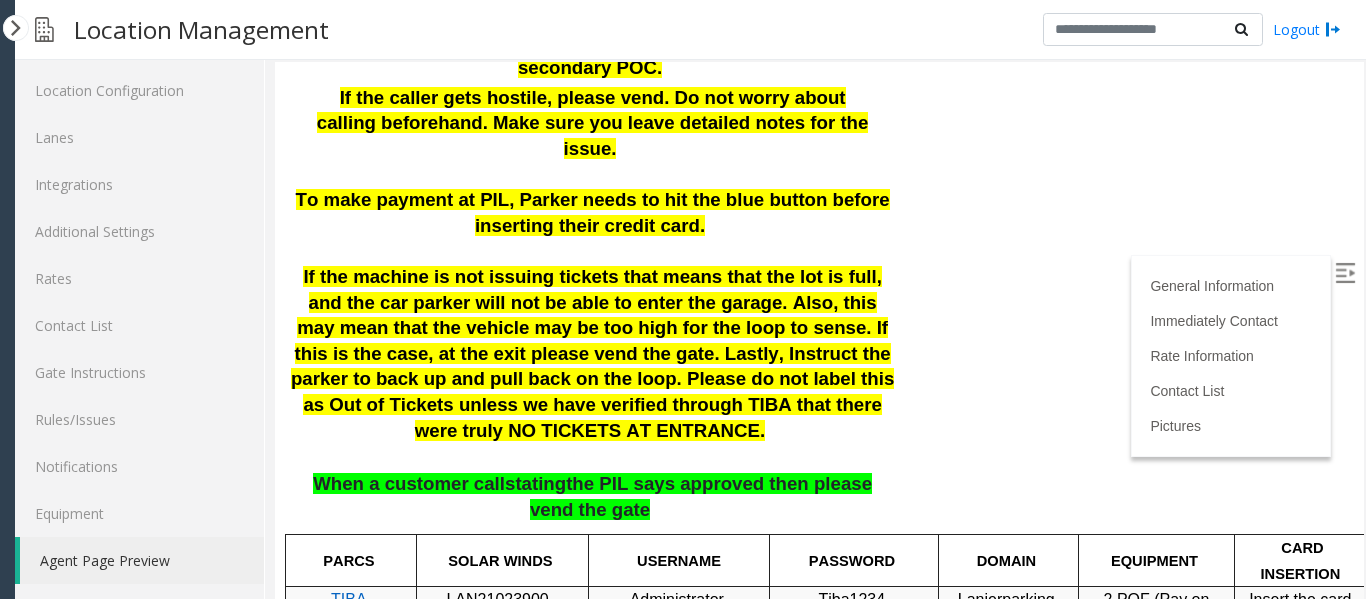 scroll, scrollTop: 912, scrollLeft: 0, axis: vertical 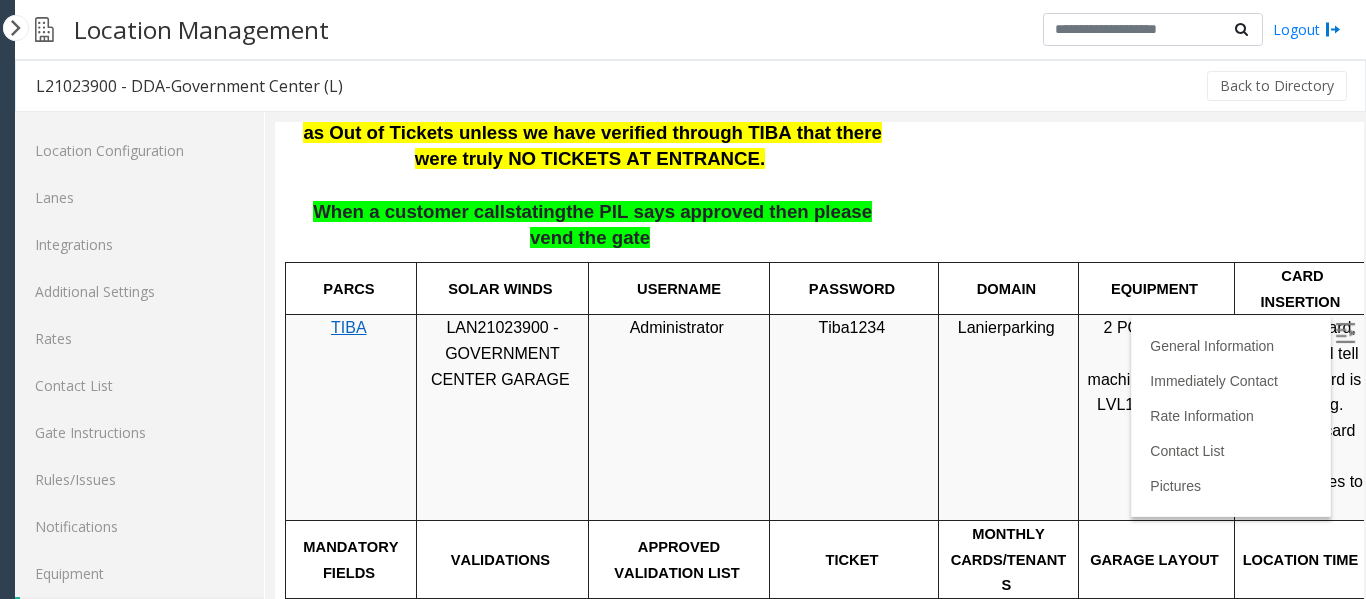 click on "TIBA" at bounding box center (349, 327) 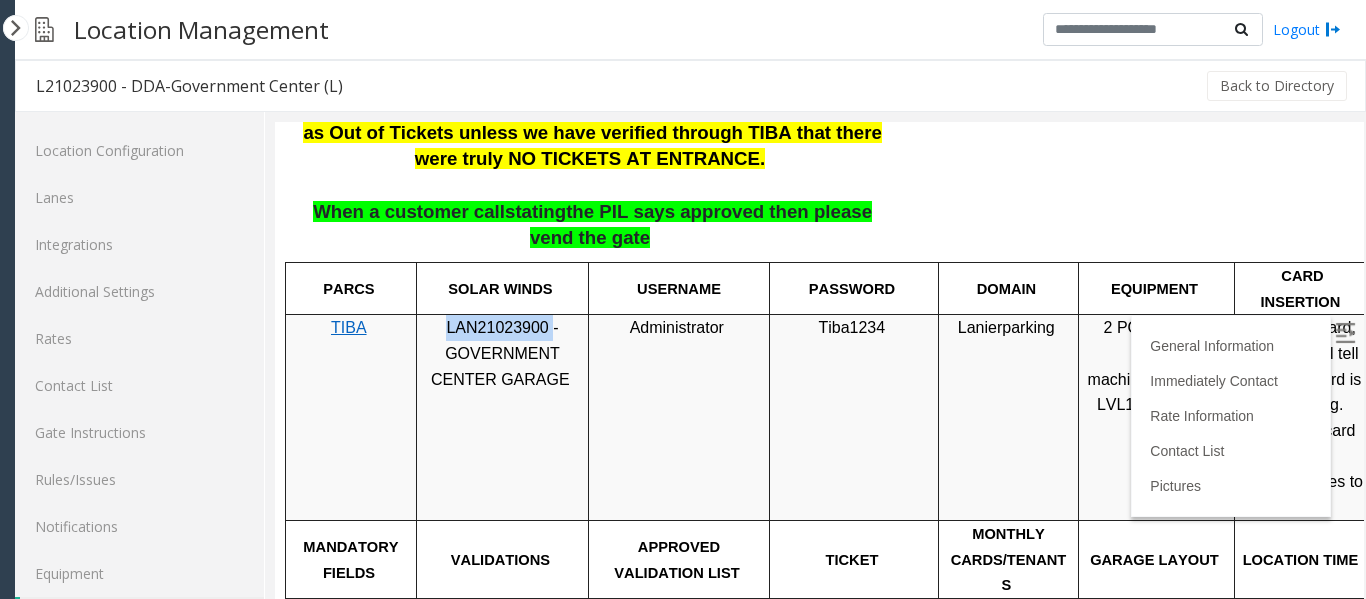 click on "LAN21023900 - GOVERNMENT CENTER GARAGE" at bounding box center [500, 353] 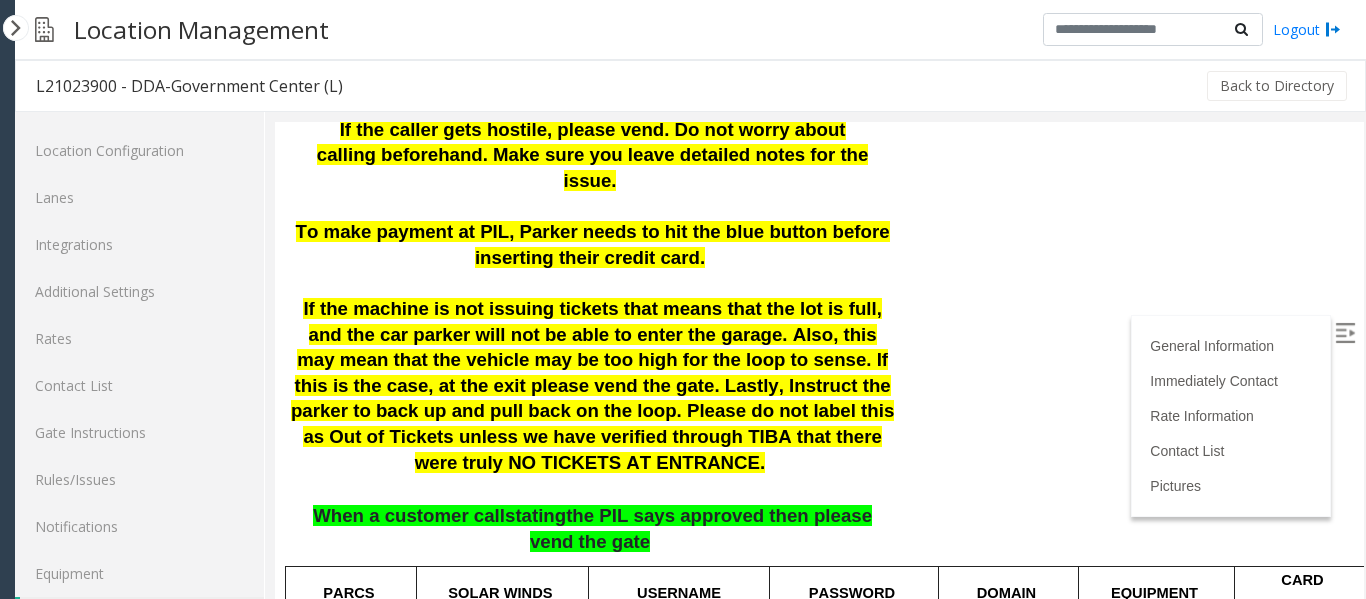 scroll, scrollTop: 748, scrollLeft: 0, axis: vertical 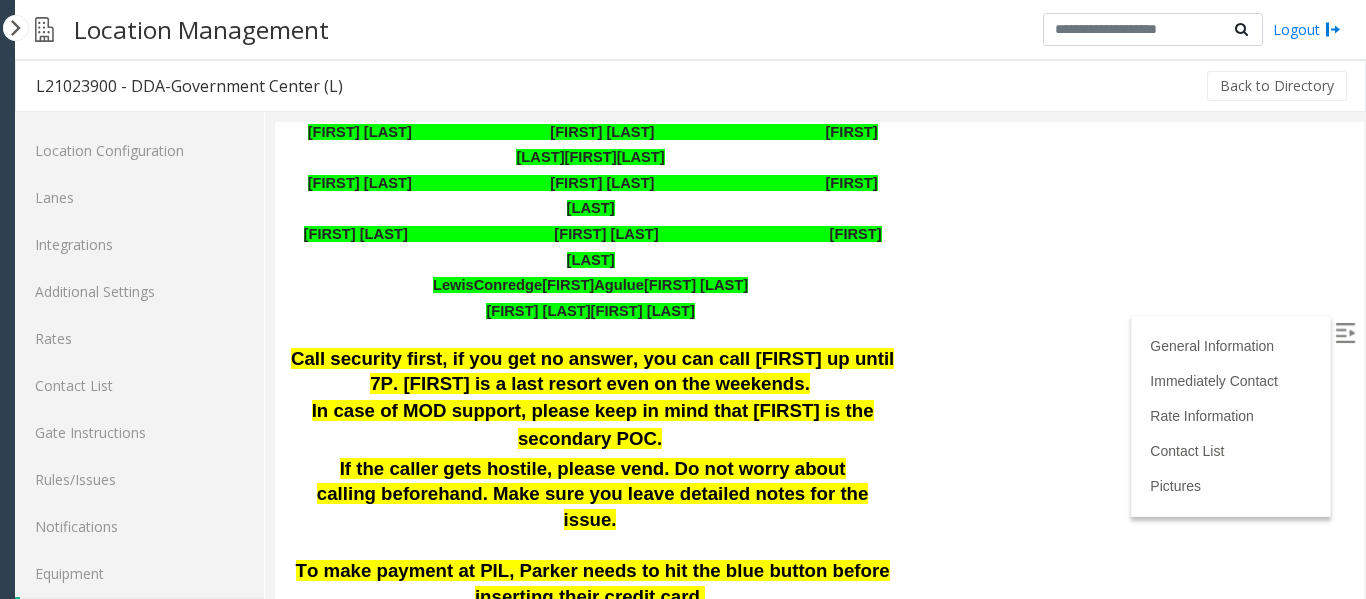 drag, startPoint x: 1334, startPoint y: 270, endPoint x: 1628, endPoint y: 362, distance: 308.05844 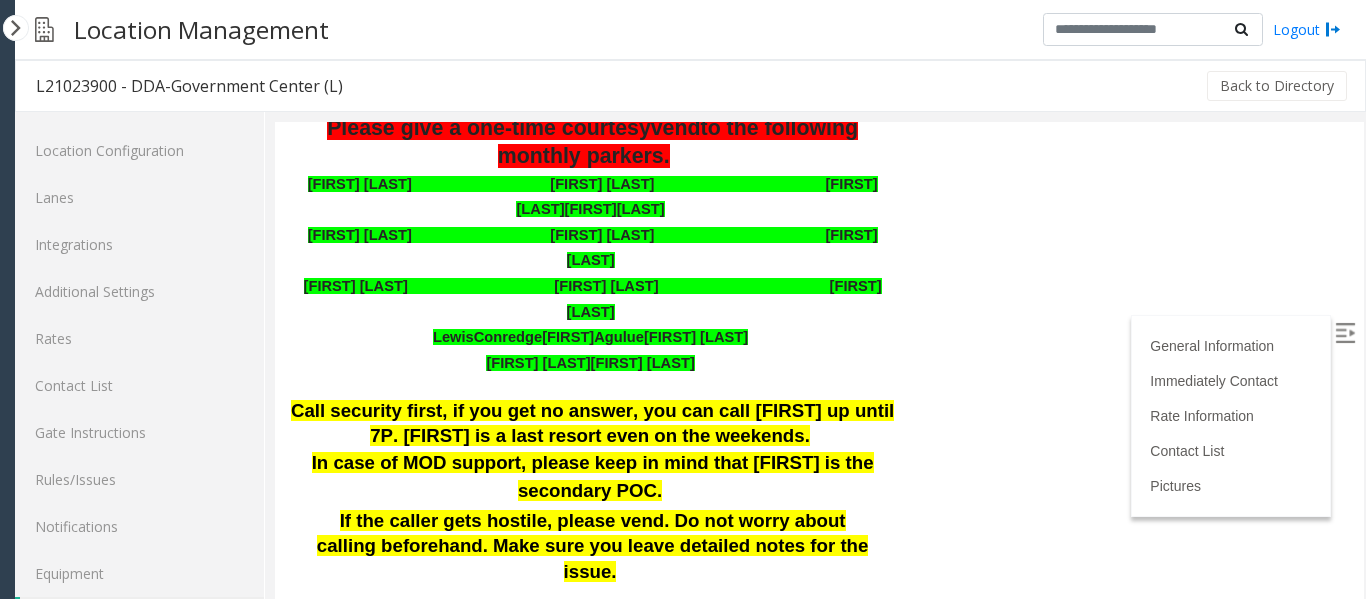 scroll, scrollTop: 522, scrollLeft: 0, axis: vertical 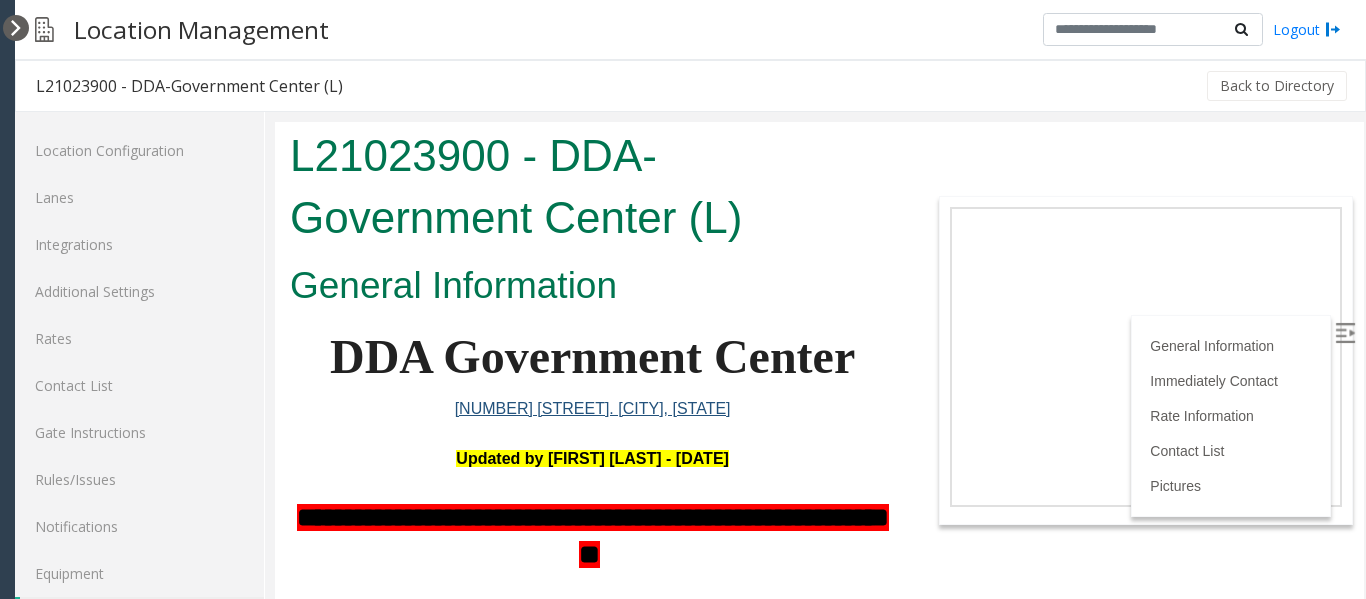 click at bounding box center [16, 28] 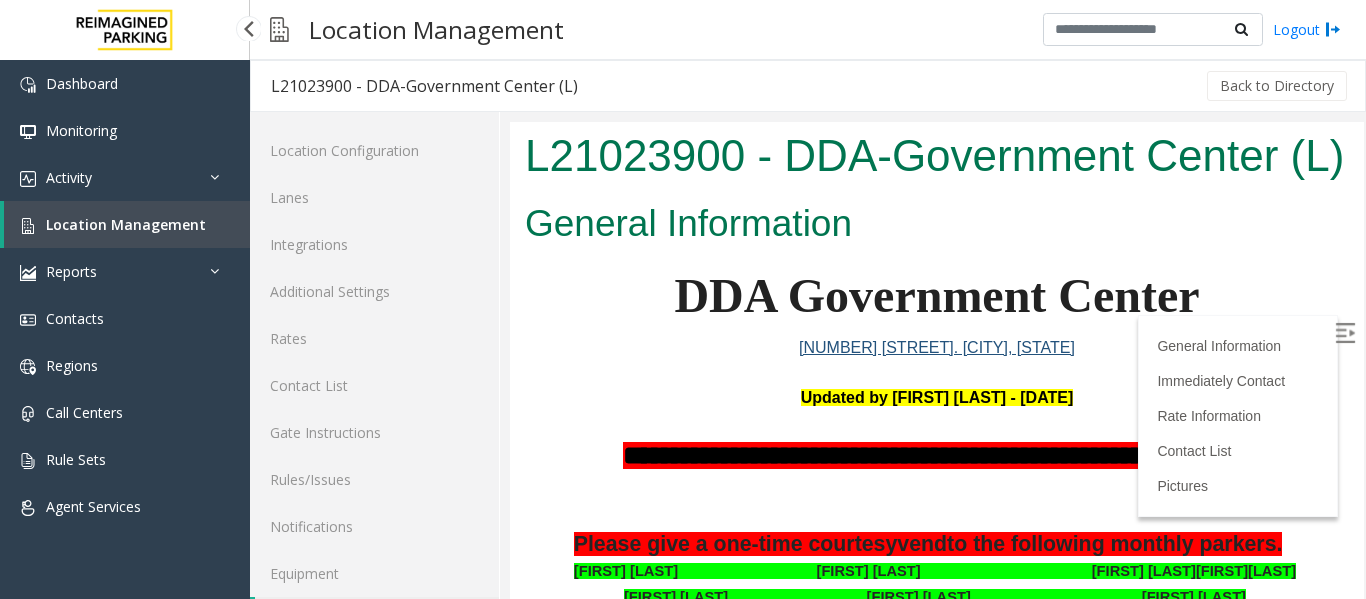 click on "Location Management" at bounding box center [126, 224] 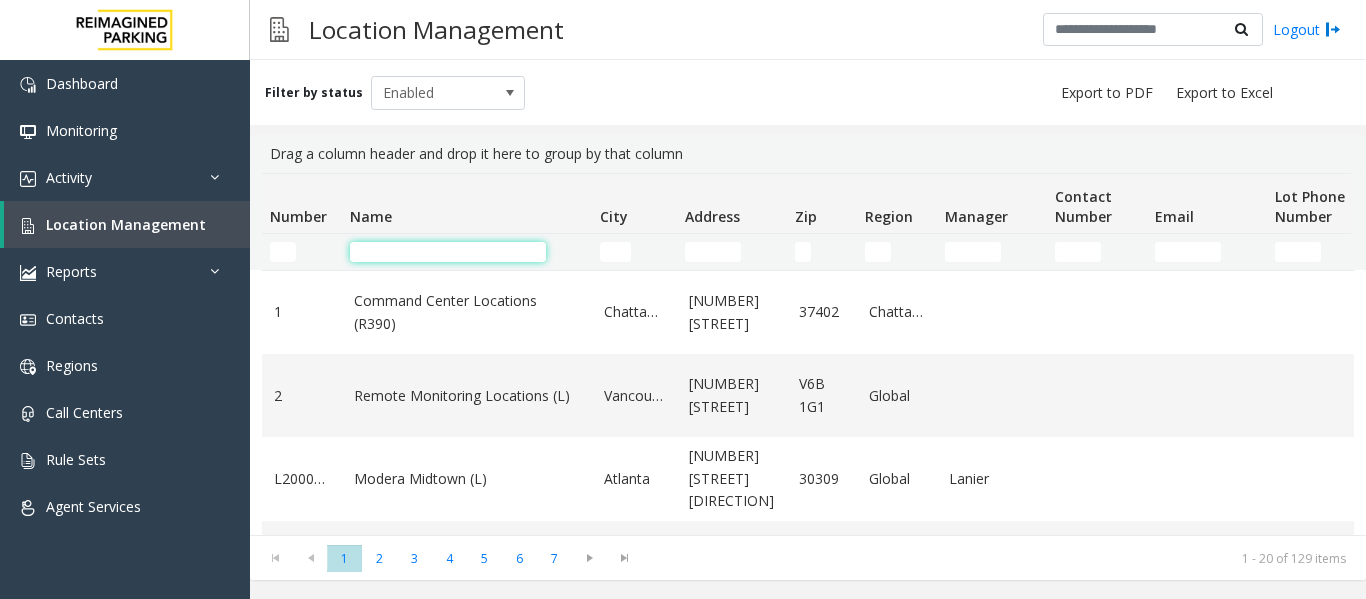 click 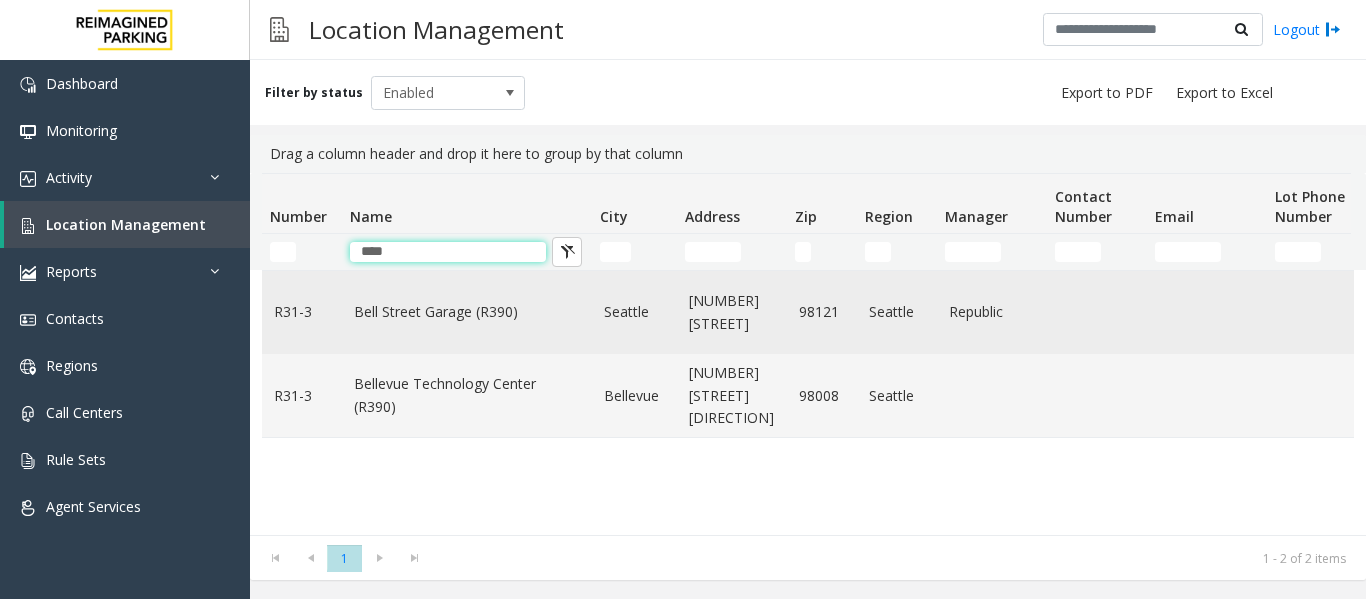 type on "****" 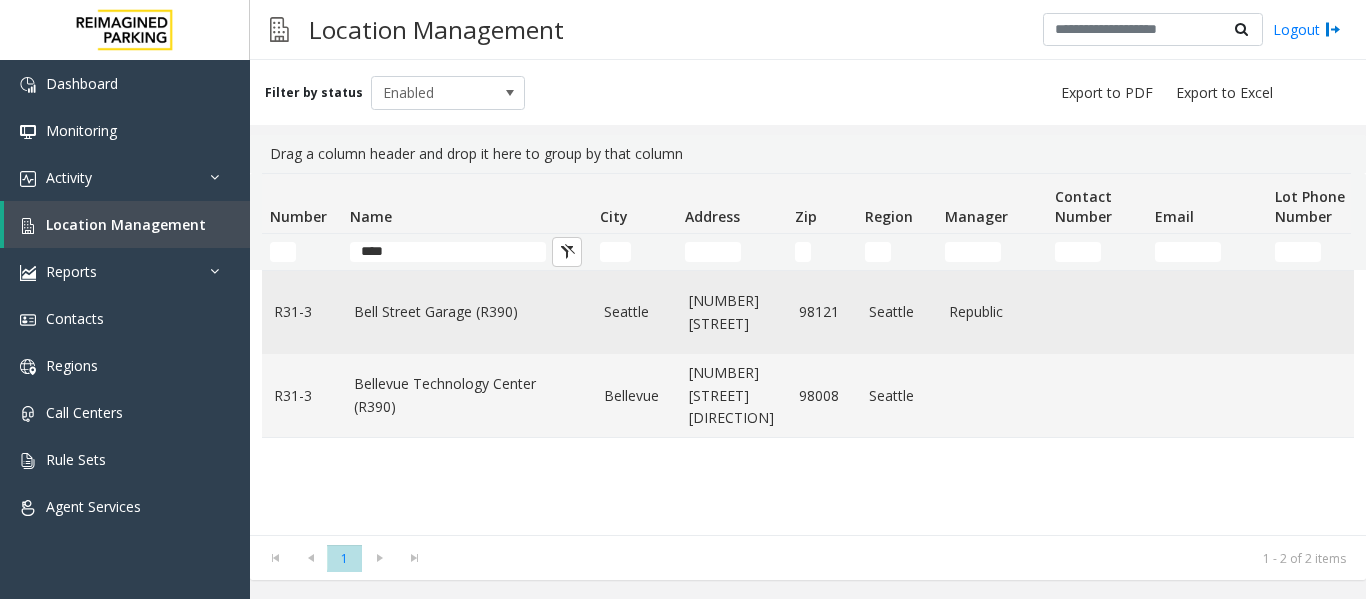 click on "Bell Street Garage (R390)" 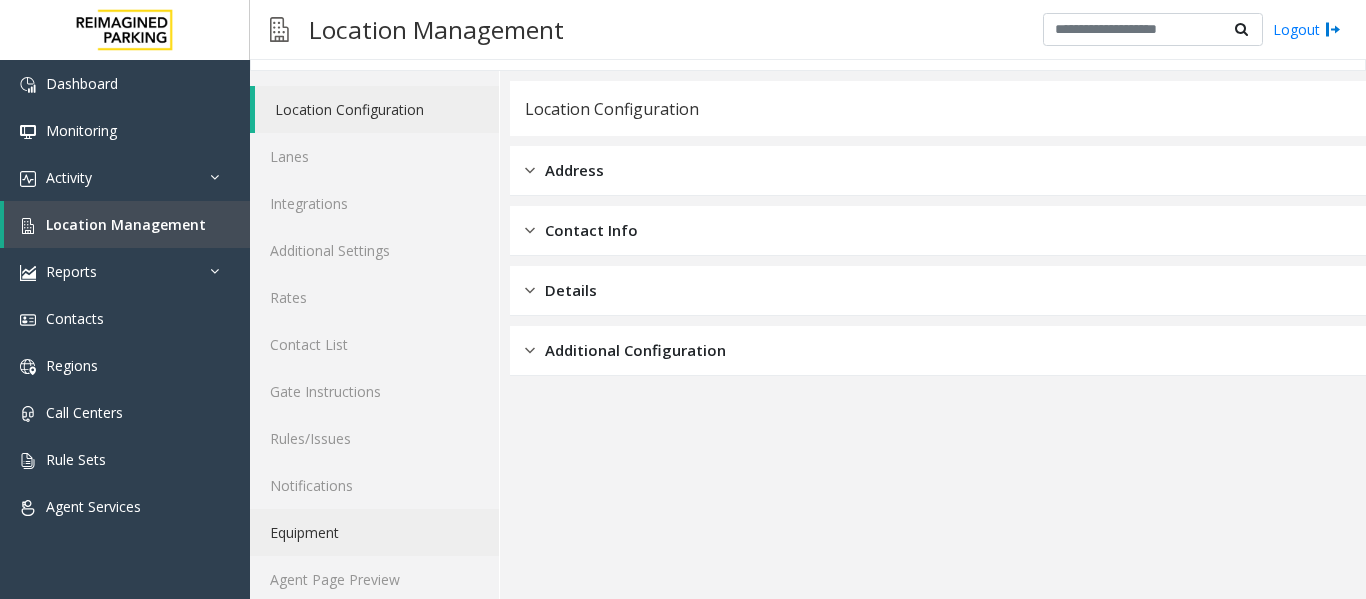 scroll, scrollTop: 60, scrollLeft: 0, axis: vertical 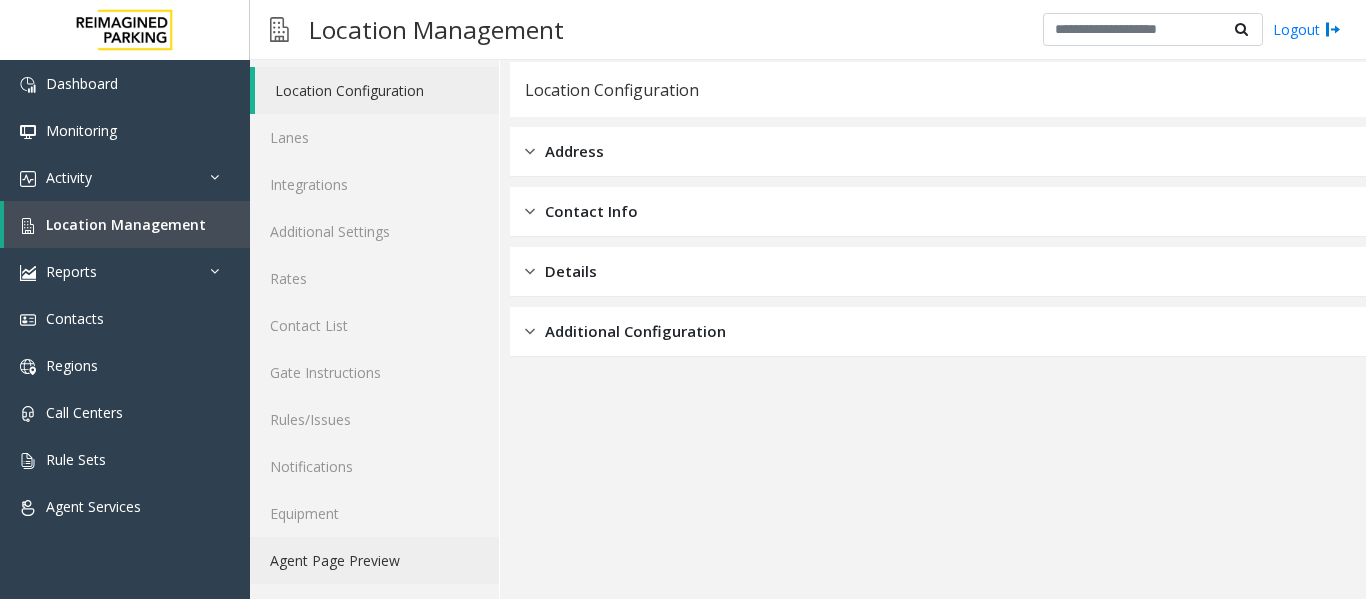 click on "Agent Page Preview" 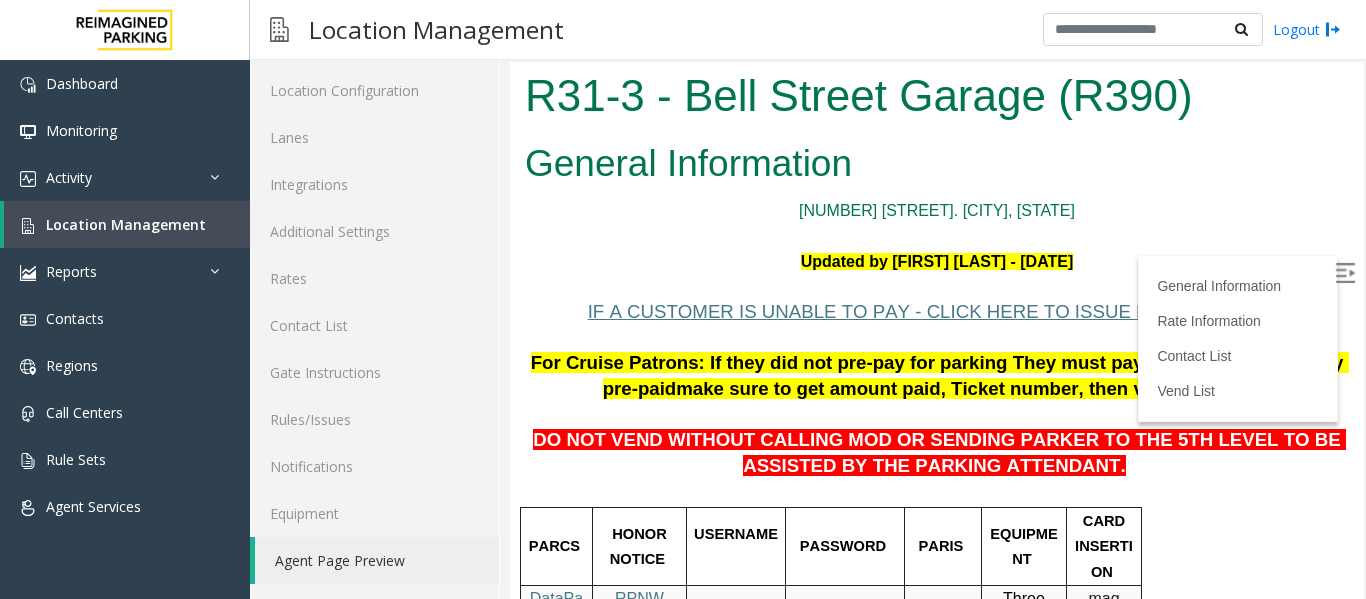 scroll, scrollTop: 0, scrollLeft: 0, axis: both 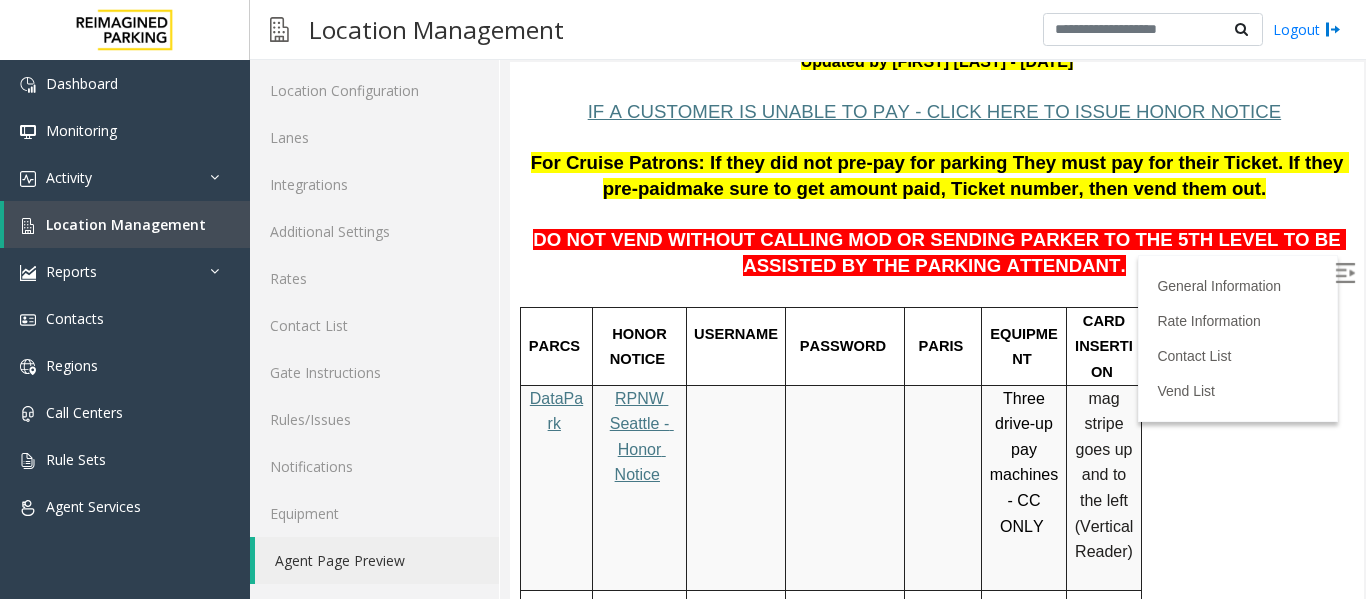click on "For Cruise Patrons: If they did not pre-pay for parking They must pay for their Ticket. If they pre-paid  make sure to get amount paid, Ticket number, then vend them out." at bounding box center [937, 176] 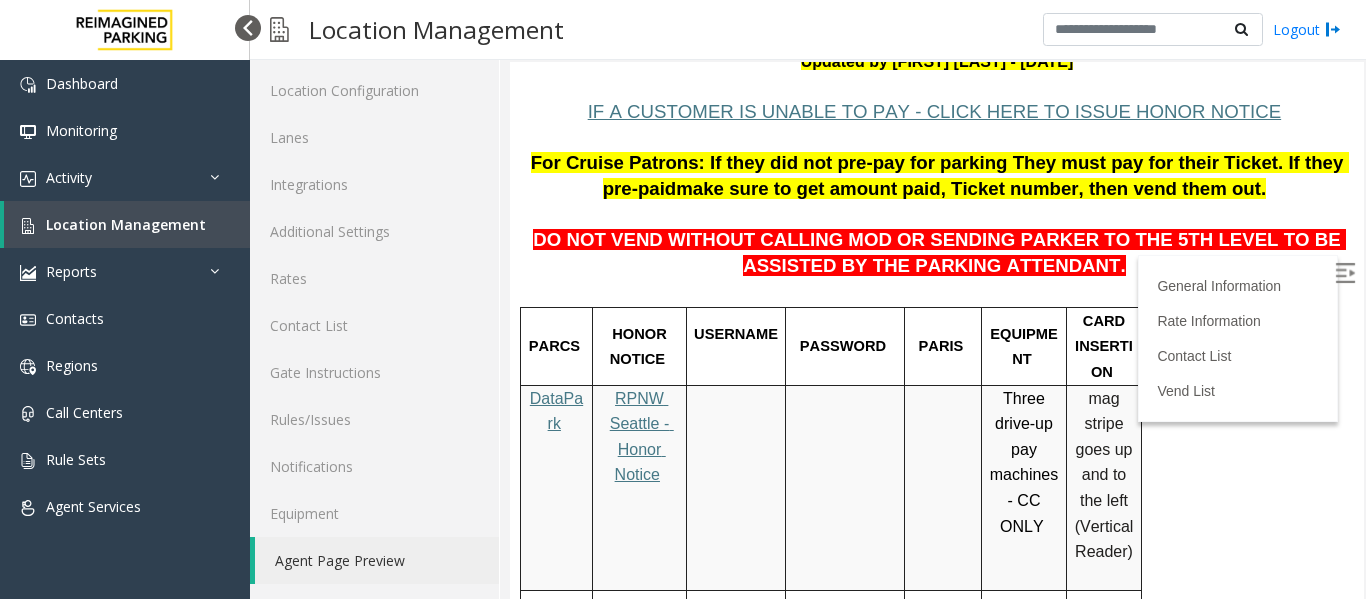 click at bounding box center (248, 28) 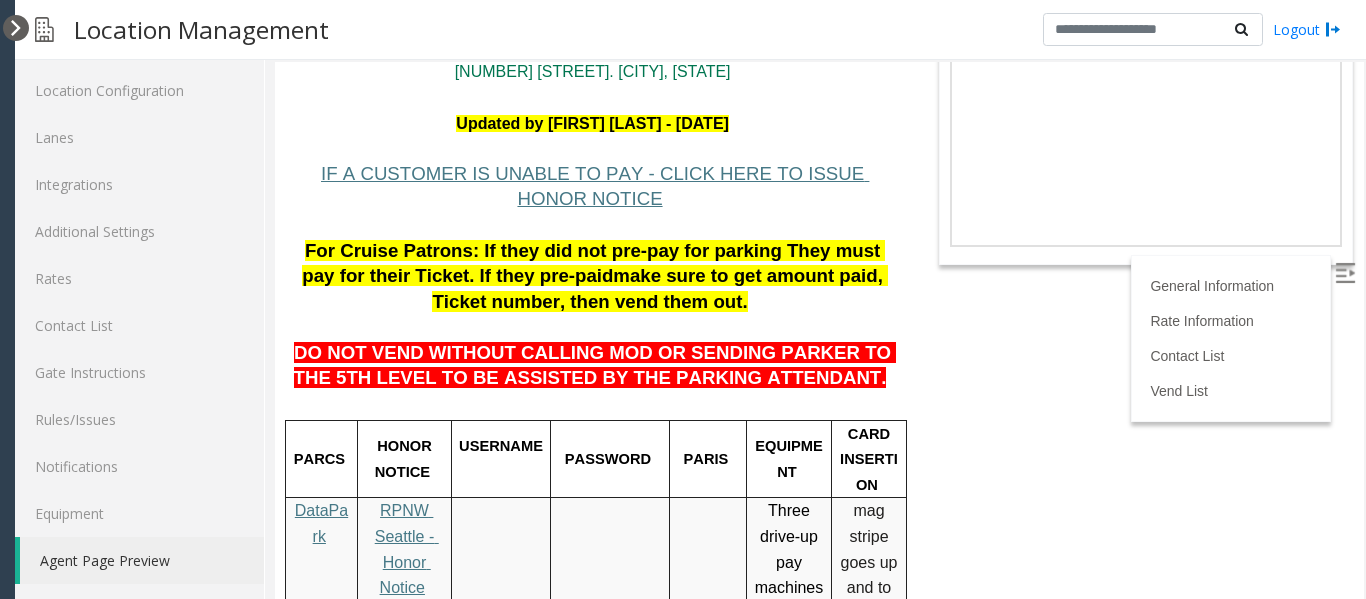 click at bounding box center [16, 28] 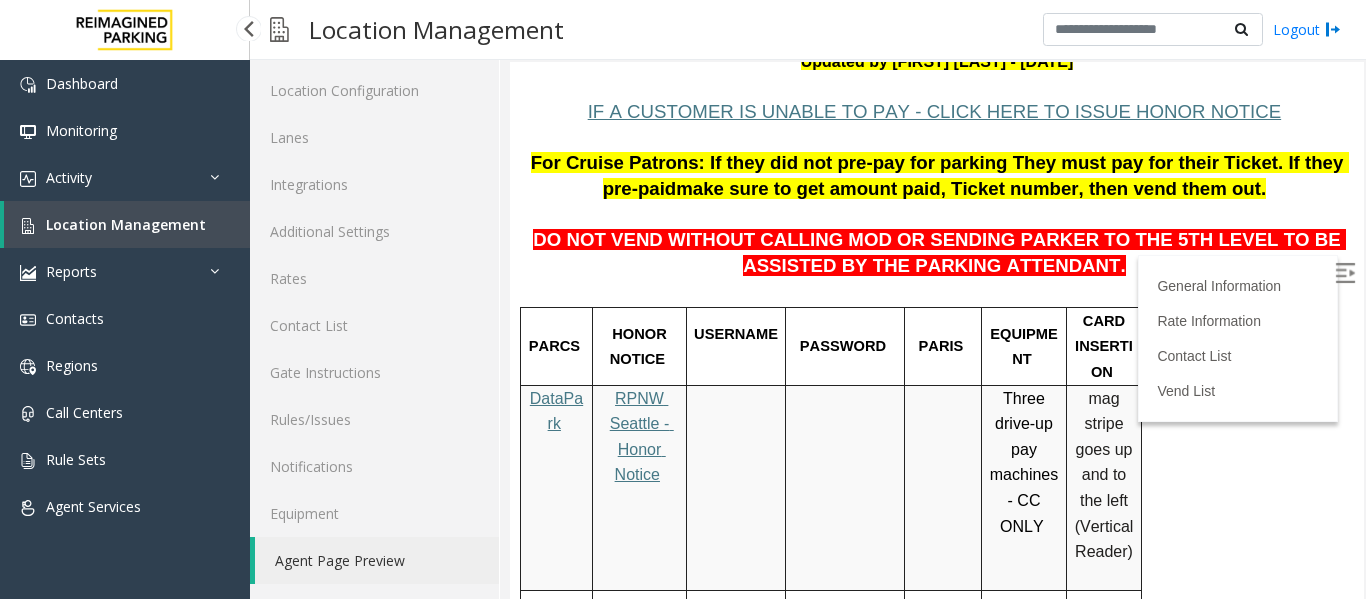 click on "Location Management" at bounding box center [126, 224] 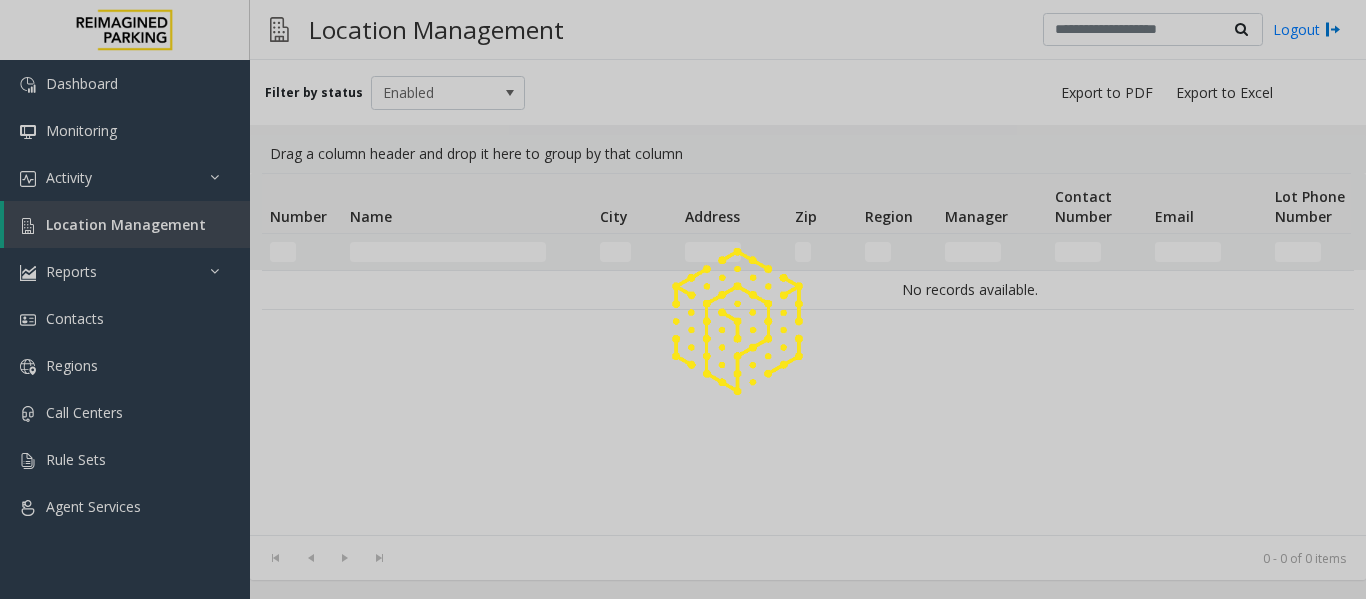 scroll, scrollTop: 0, scrollLeft: 0, axis: both 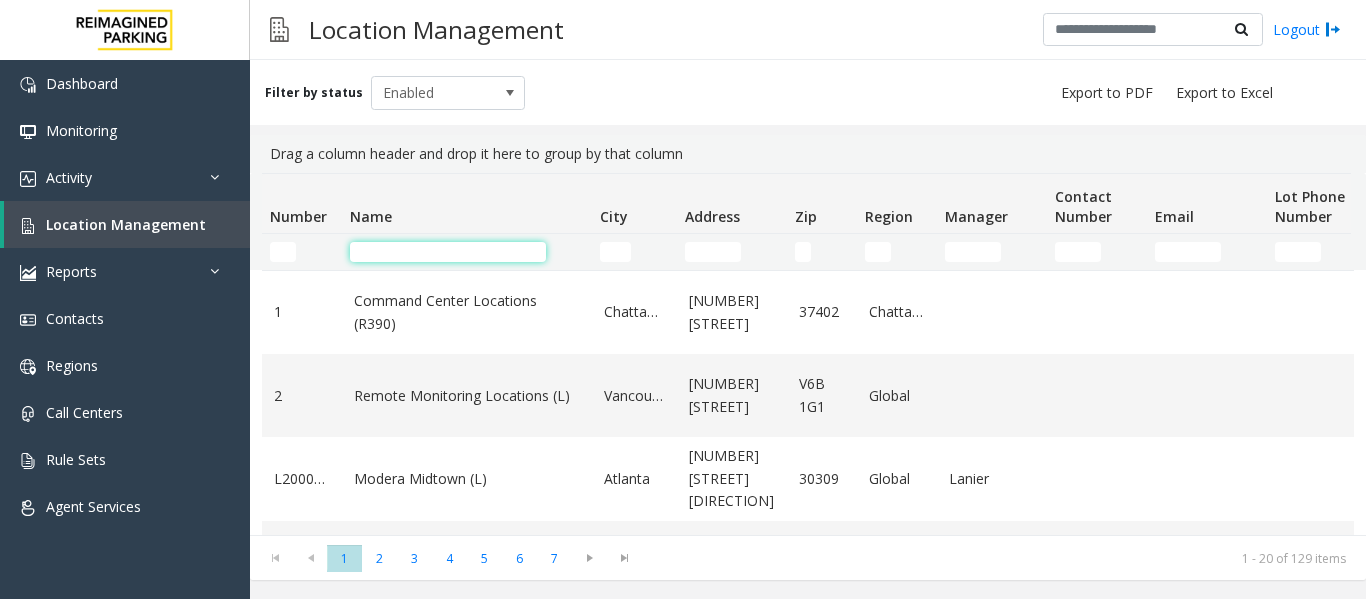 click 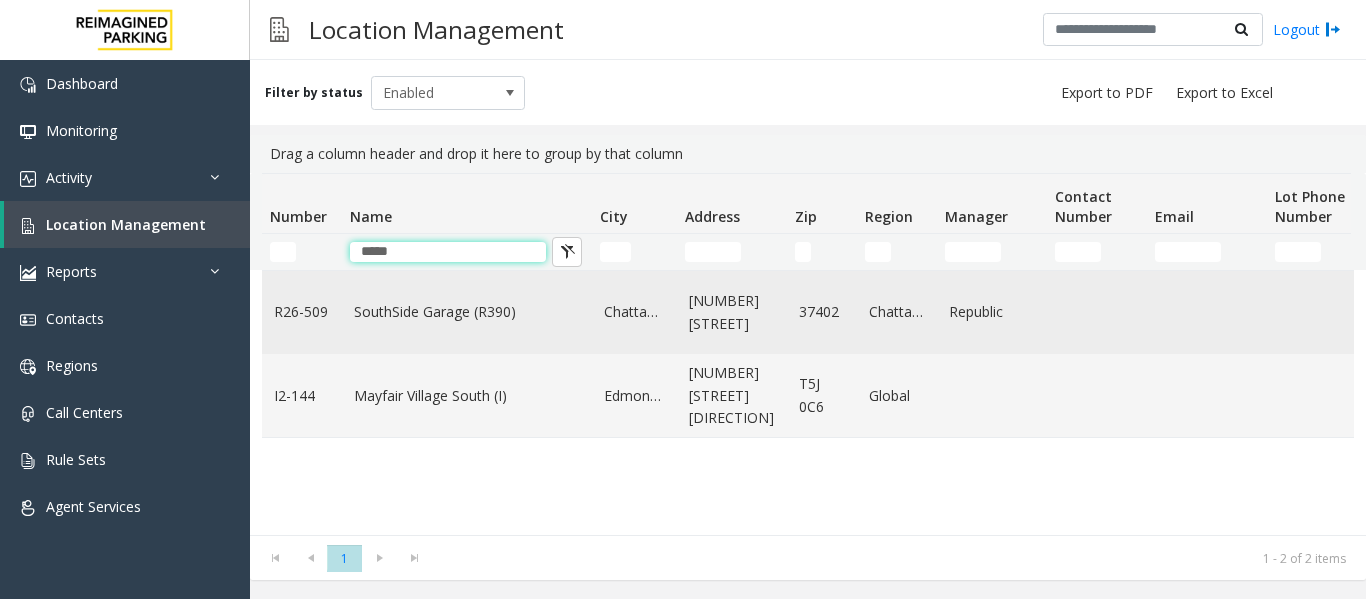 type on "*****" 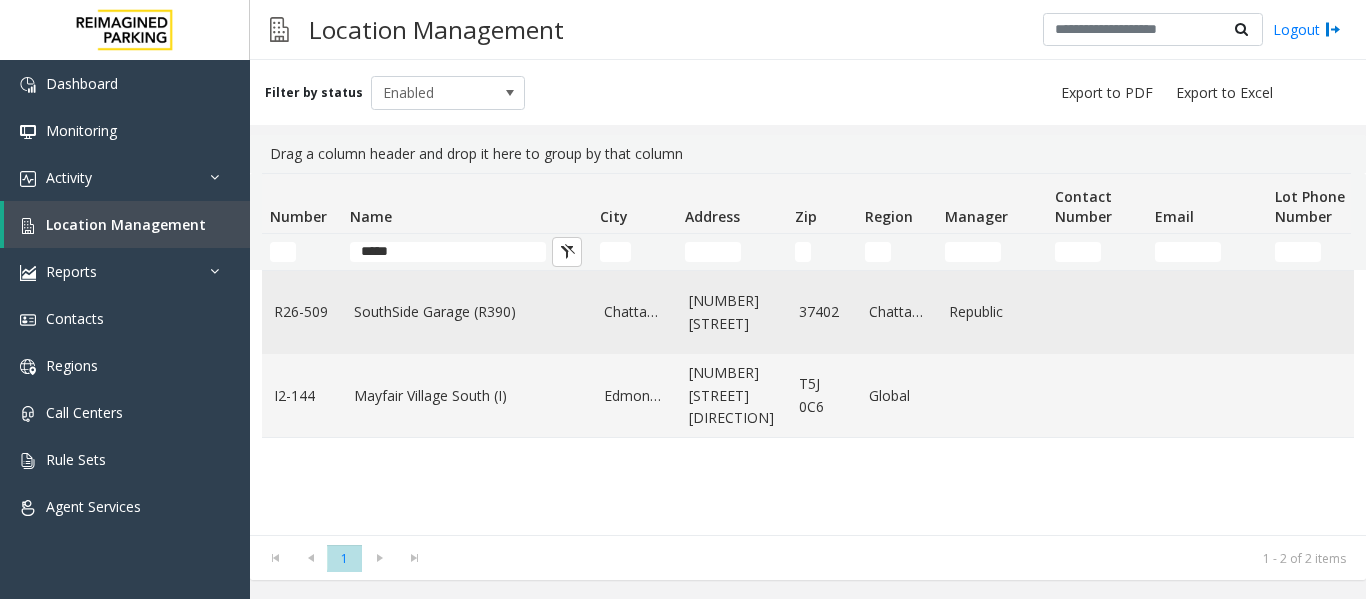 click on "SouthSide Garage (R390)" 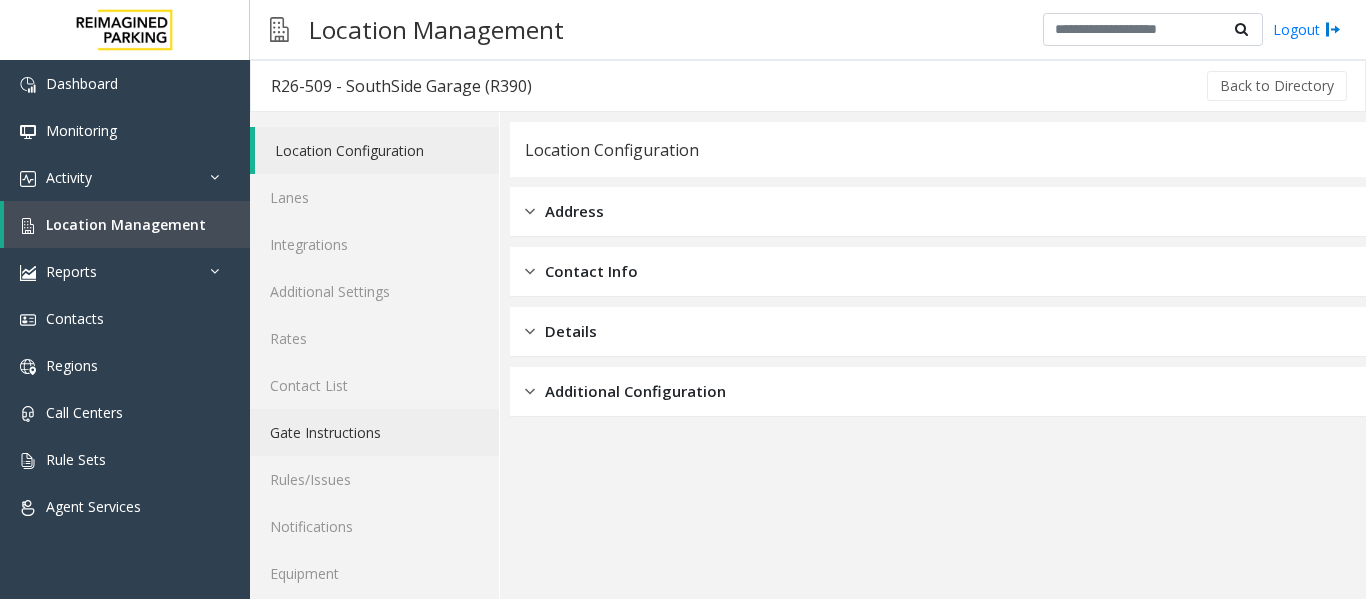scroll, scrollTop: 60, scrollLeft: 0, axis: vertical 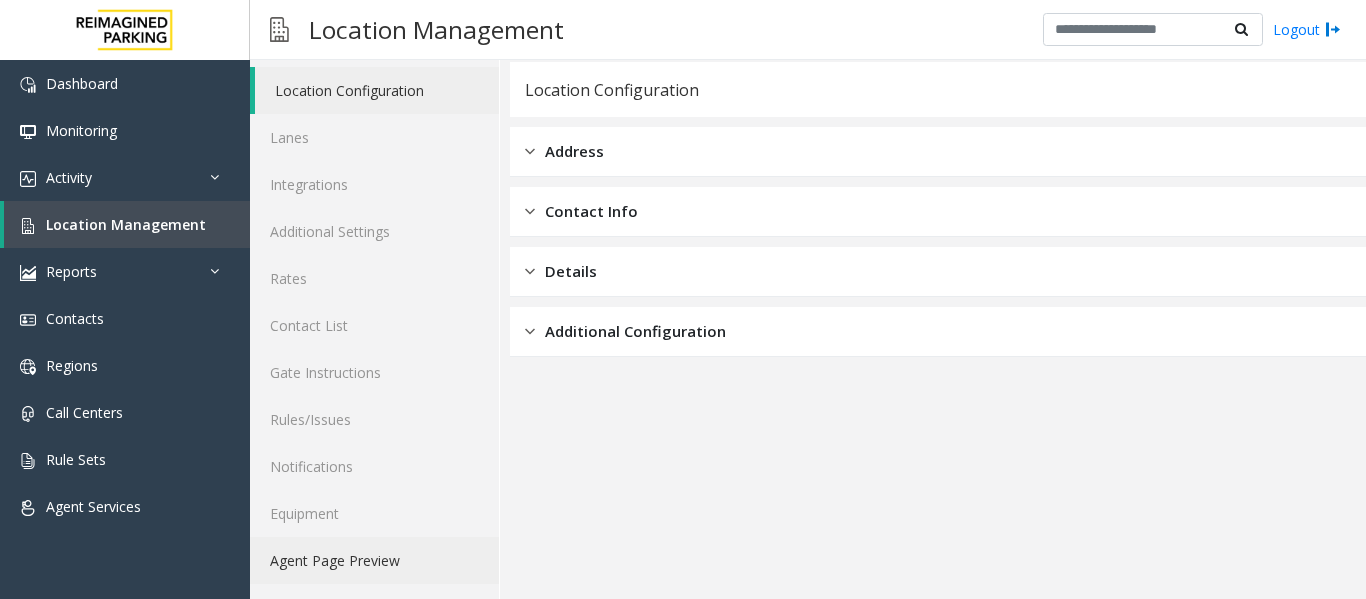 click on "Agent Page Preview" 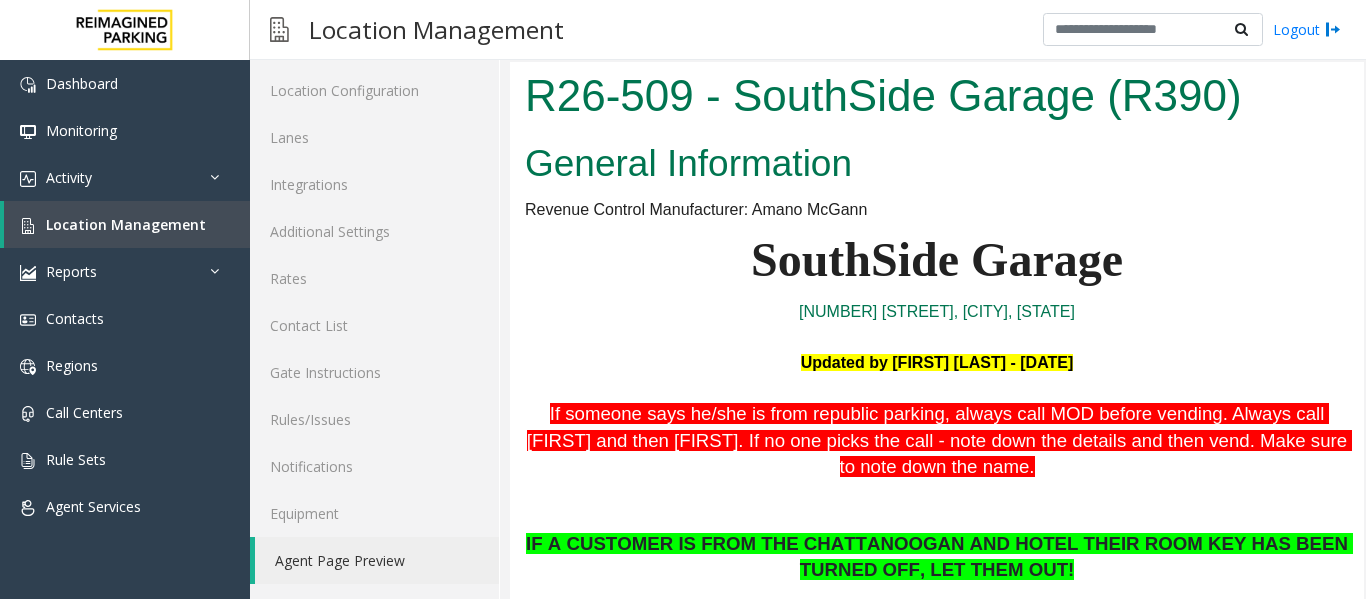 scroll, scrollTop: 0, scrollLeft: 0, axis: both 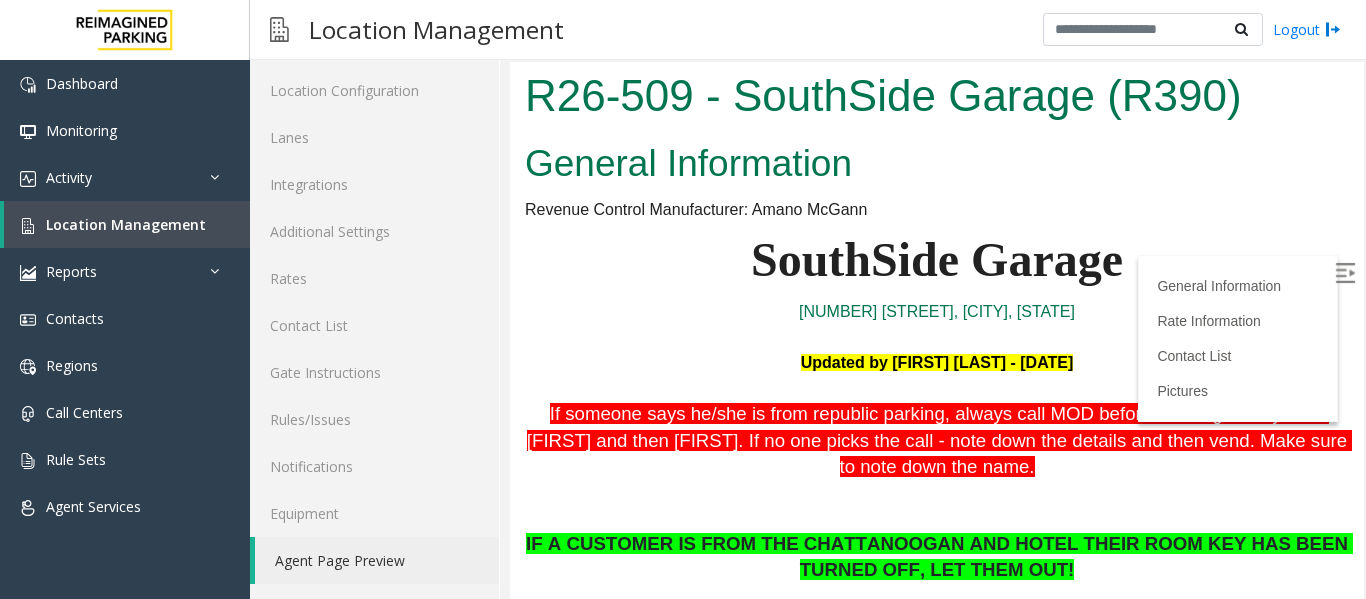 click at bounding box center (1345, 273) 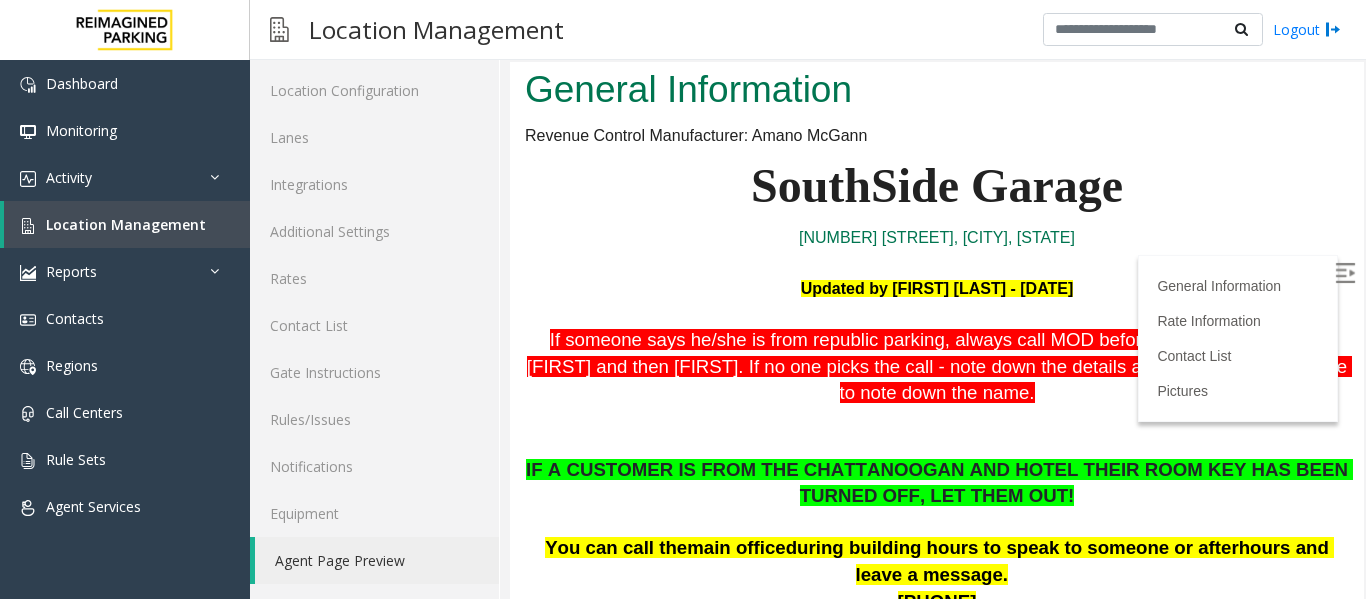 scroll, scrollTop: 0, scrollLeft: 0, axis: both 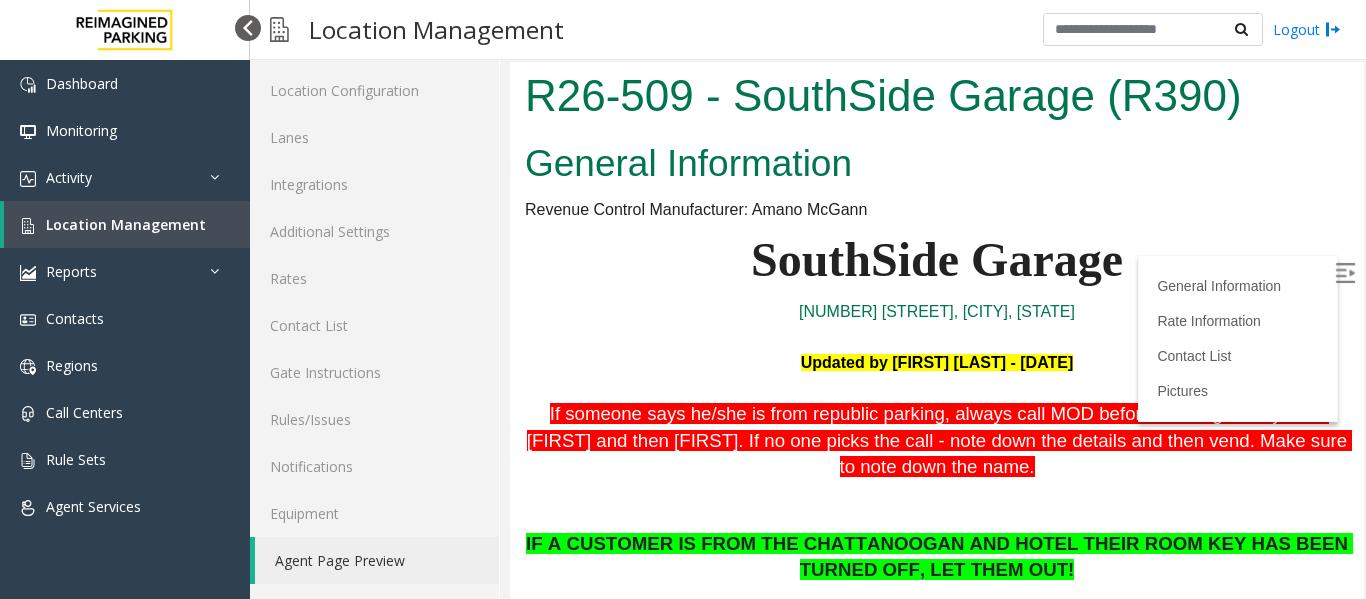 click at bounding box center [248, 28] 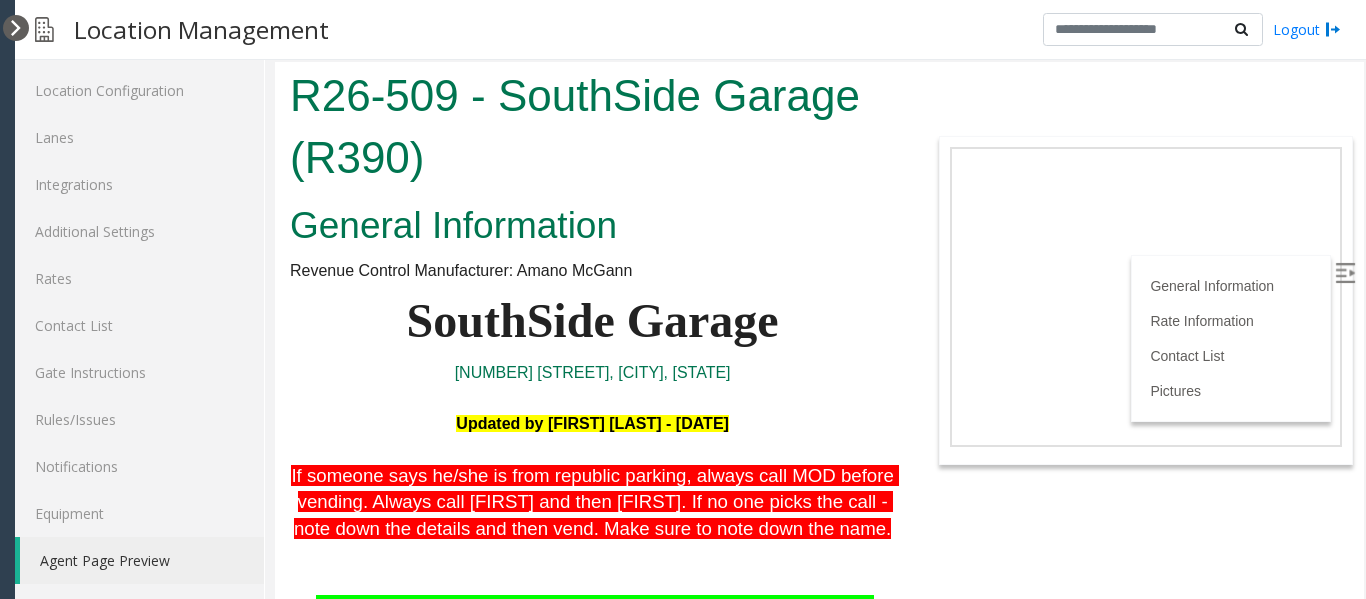 click at bounding box center [16, 28] 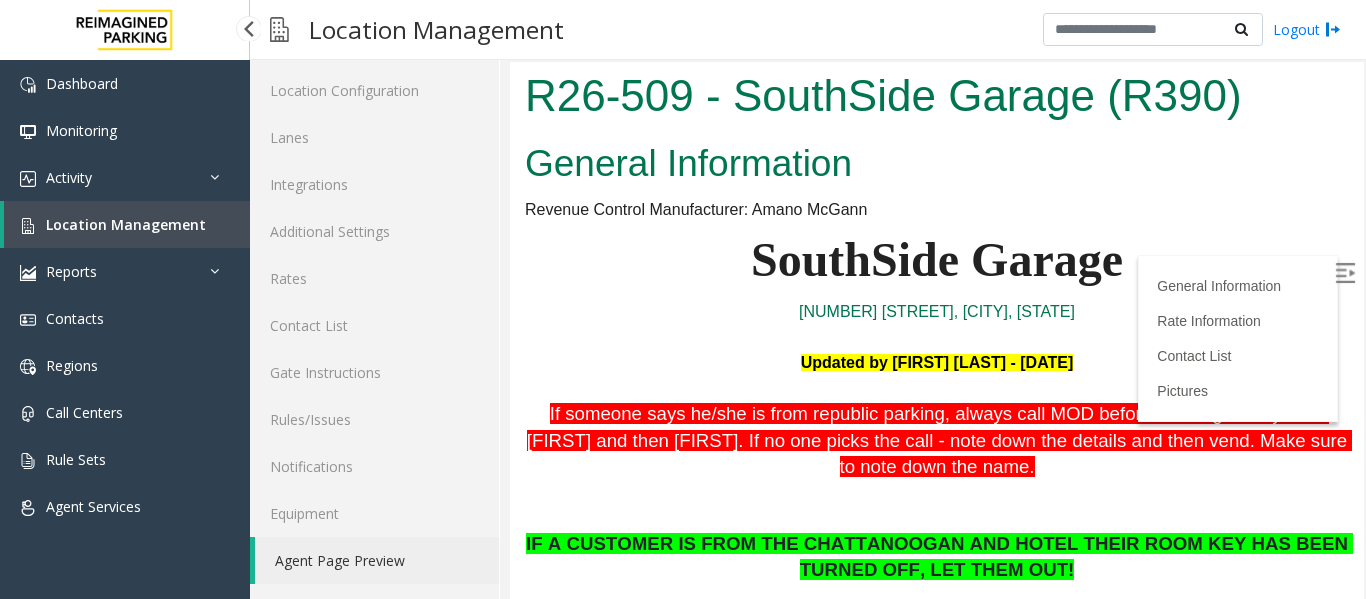 click on "Location Management" at bounding box center [126, 224] 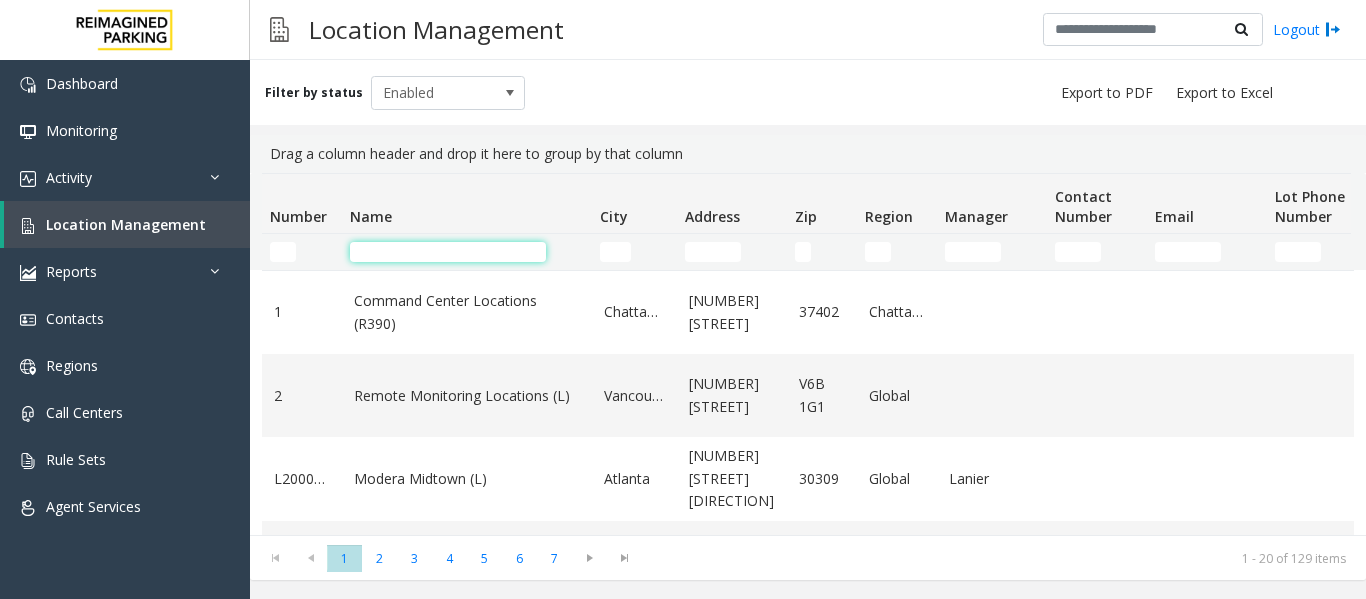 click 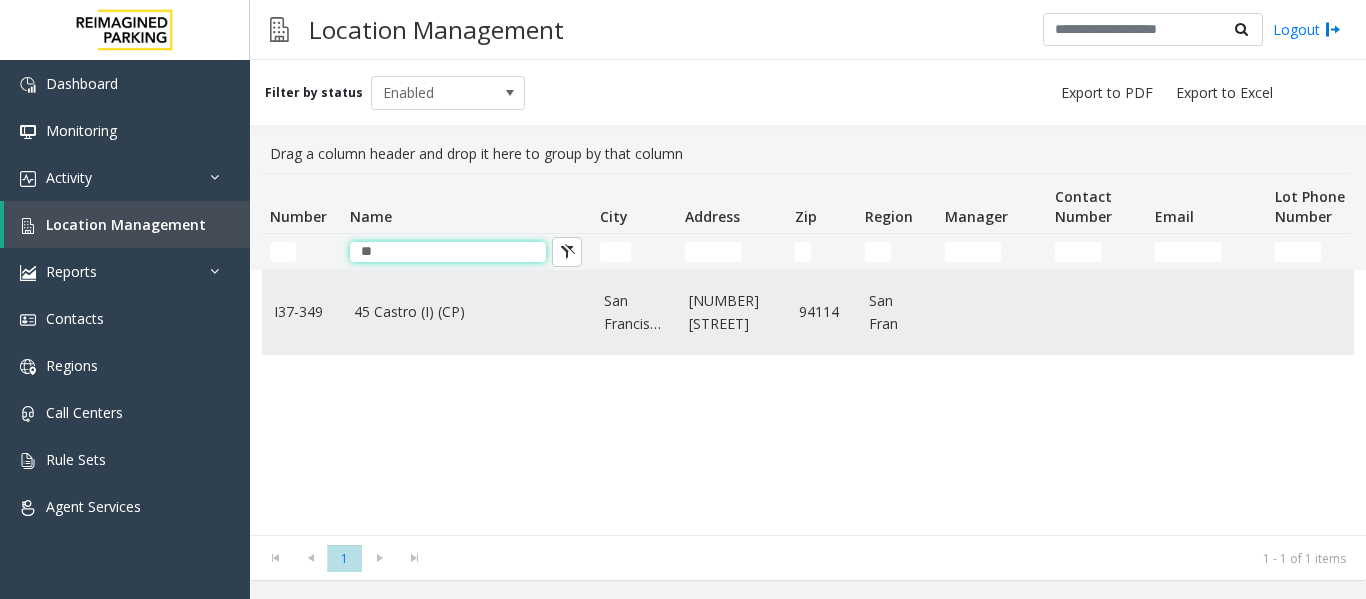 type on "**" 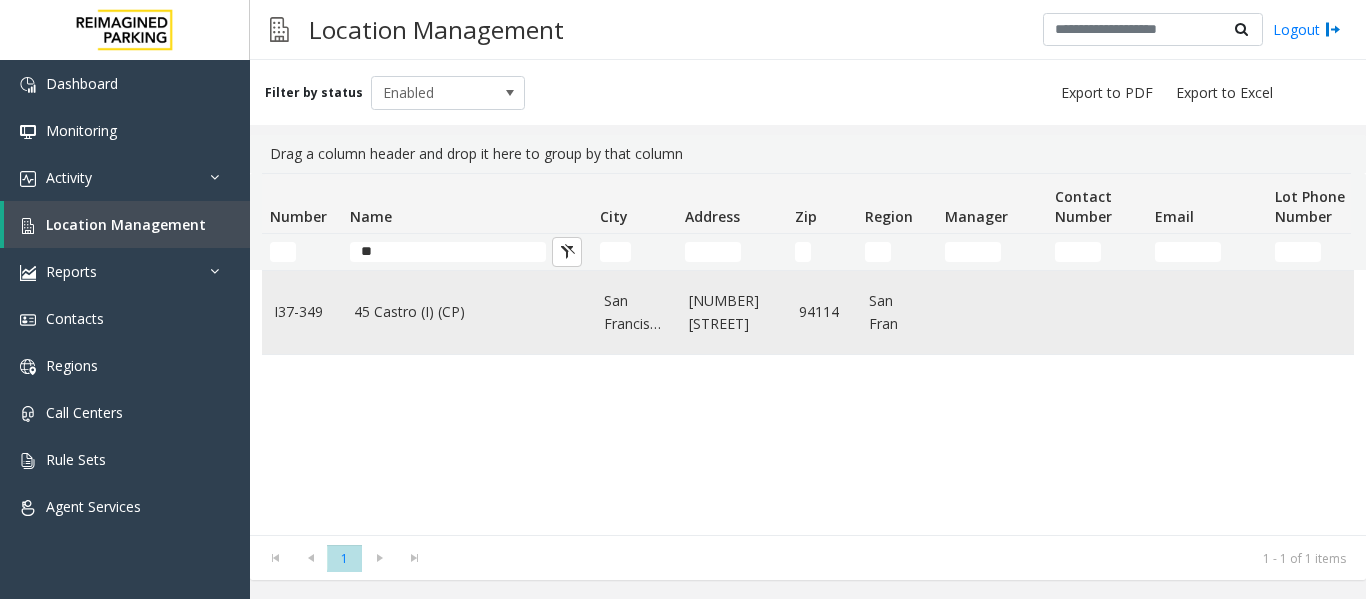 click on "45 Castro (I) (CP)" 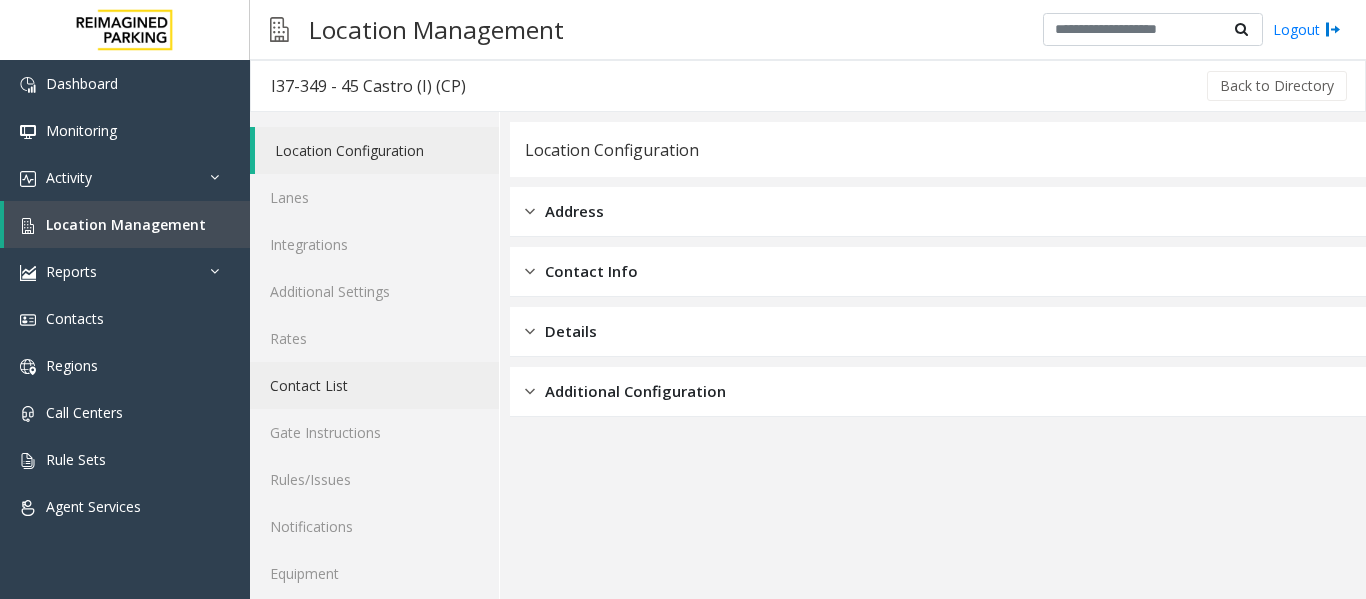 scroll, scrollTop: 60, scrollLeft: 0, axis: vertical 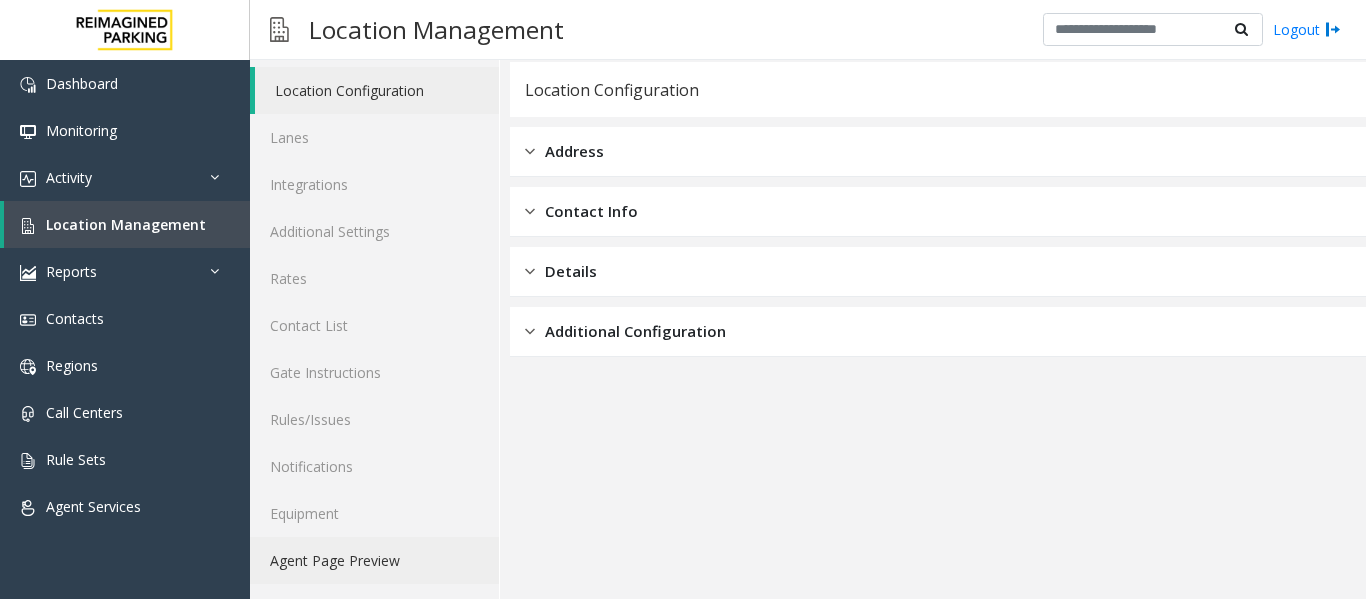 click on "Agent Page Preview" 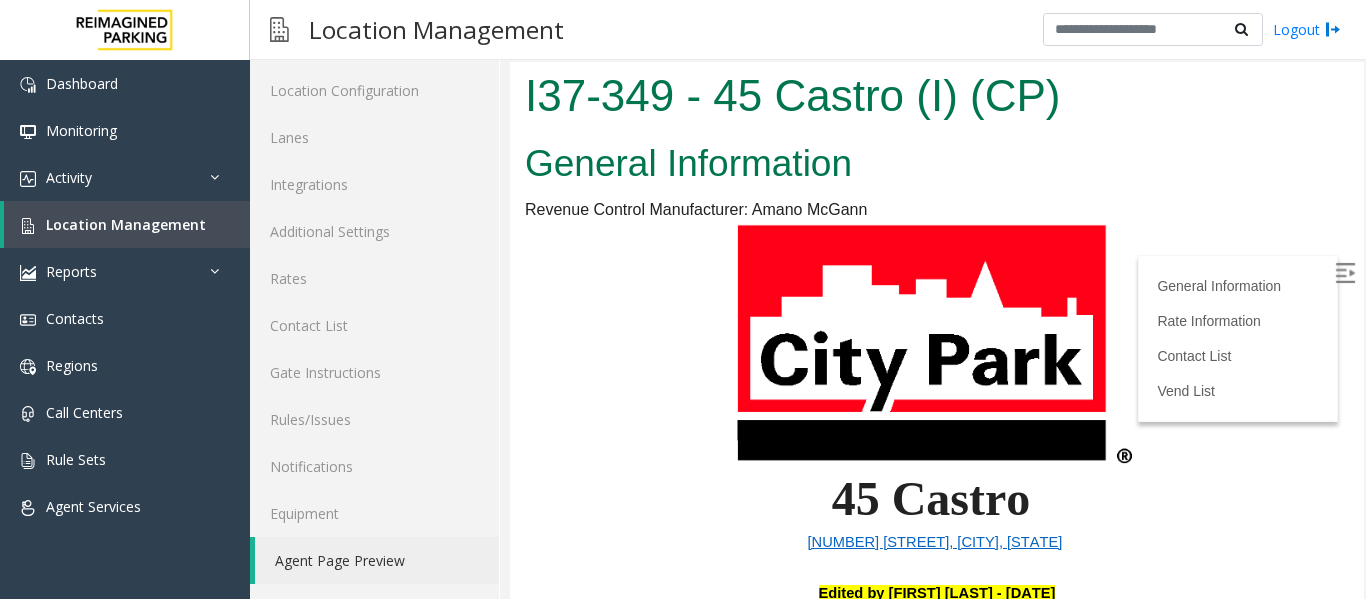 scroll, scrollTop: 0, scrollLeft: 0, axis: both 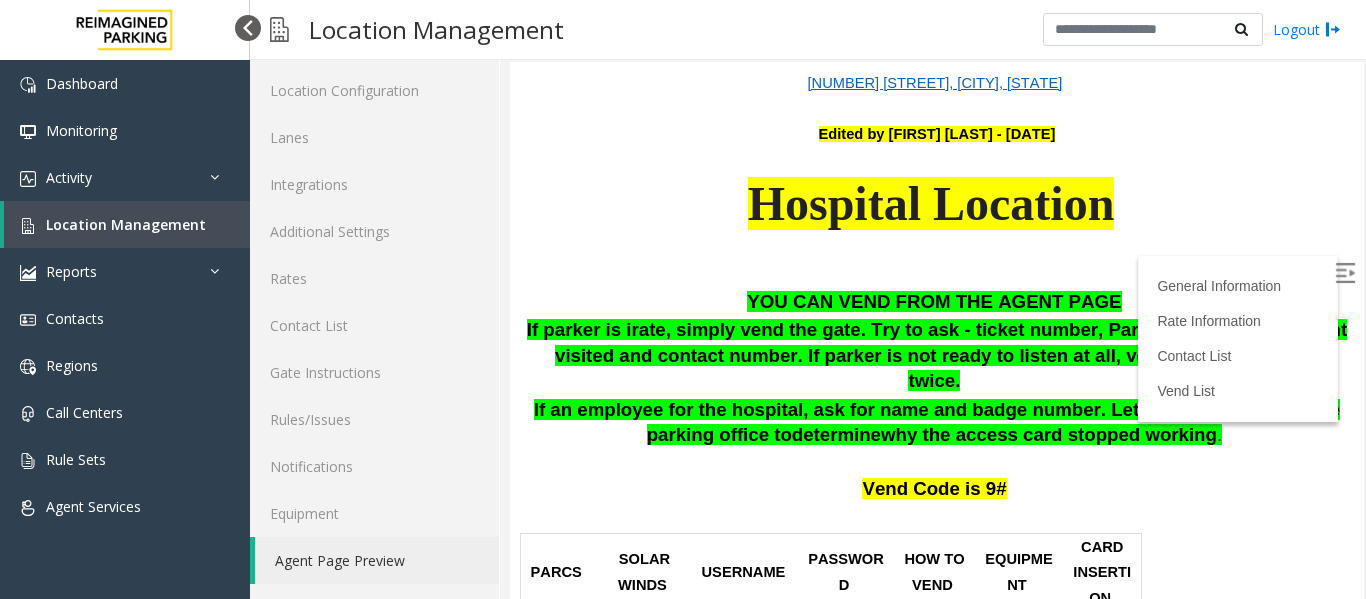 click at bounding box center (248, 28) 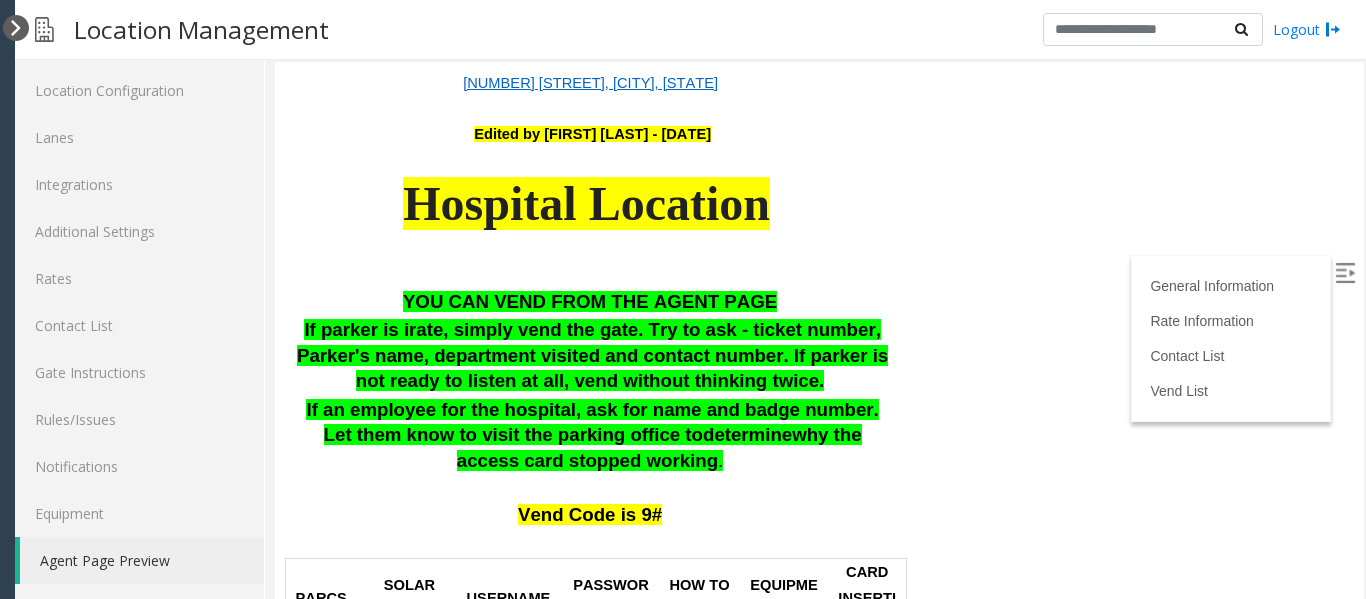 click at bounding box center (16, 28) 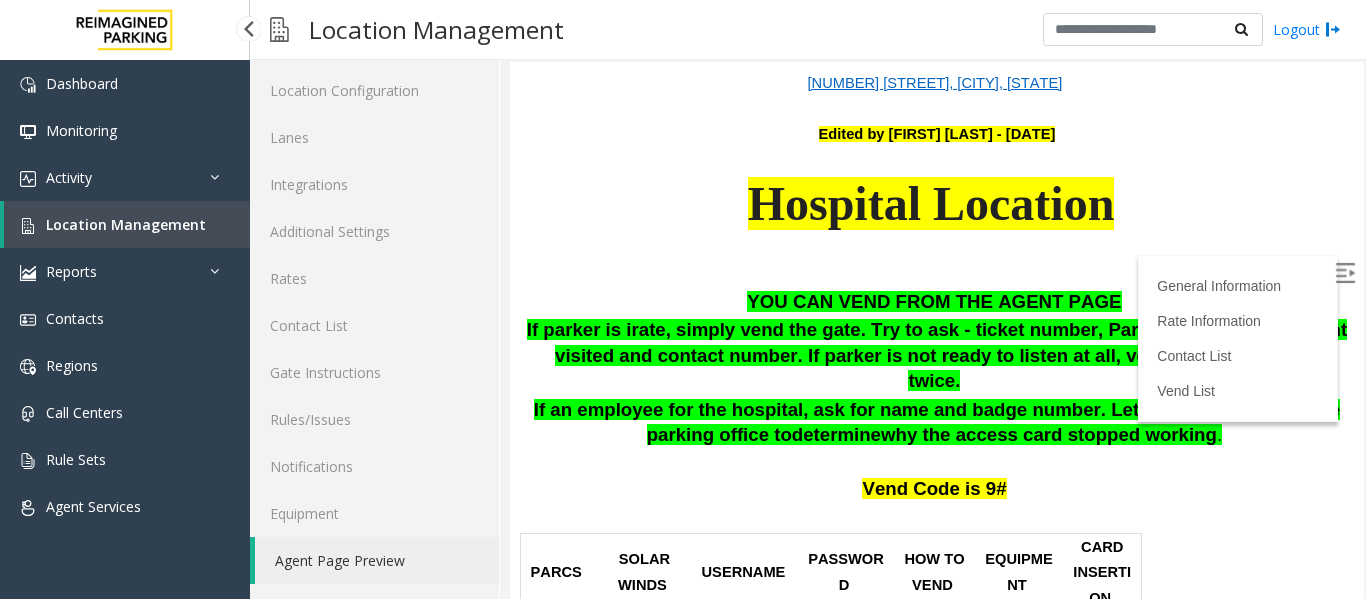 click on "Location Management" at bounding box center (126, 224) 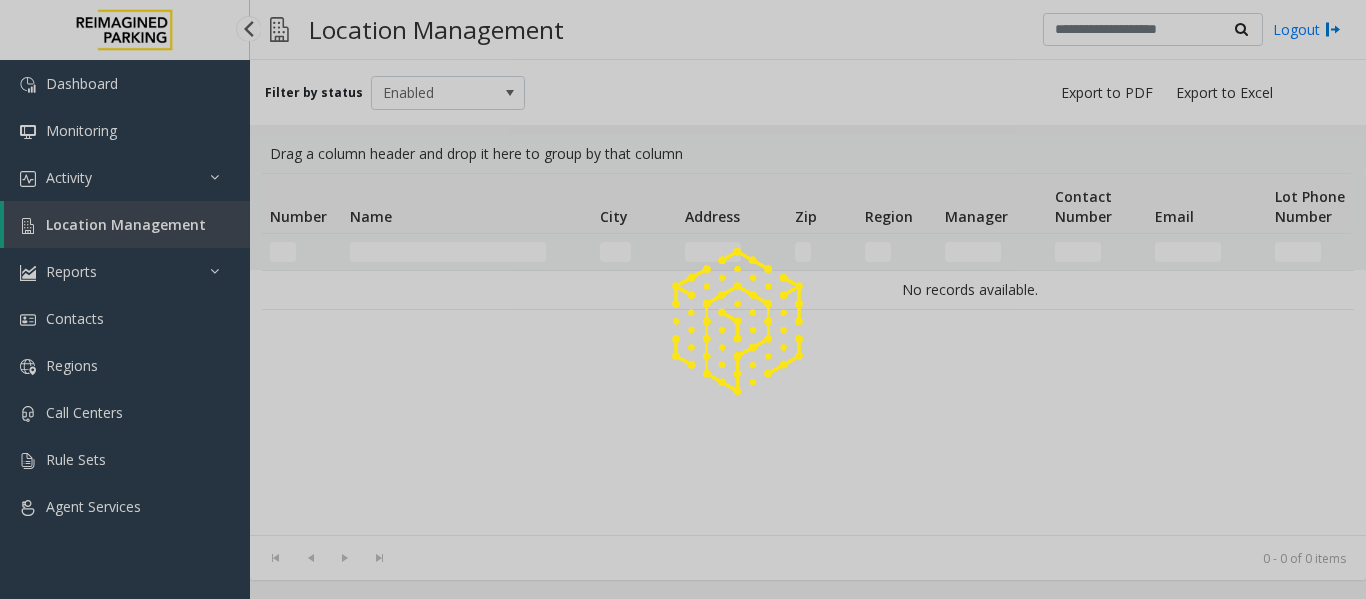 scroll, scrollTop: 0, scrollLeft: 0, axis: both 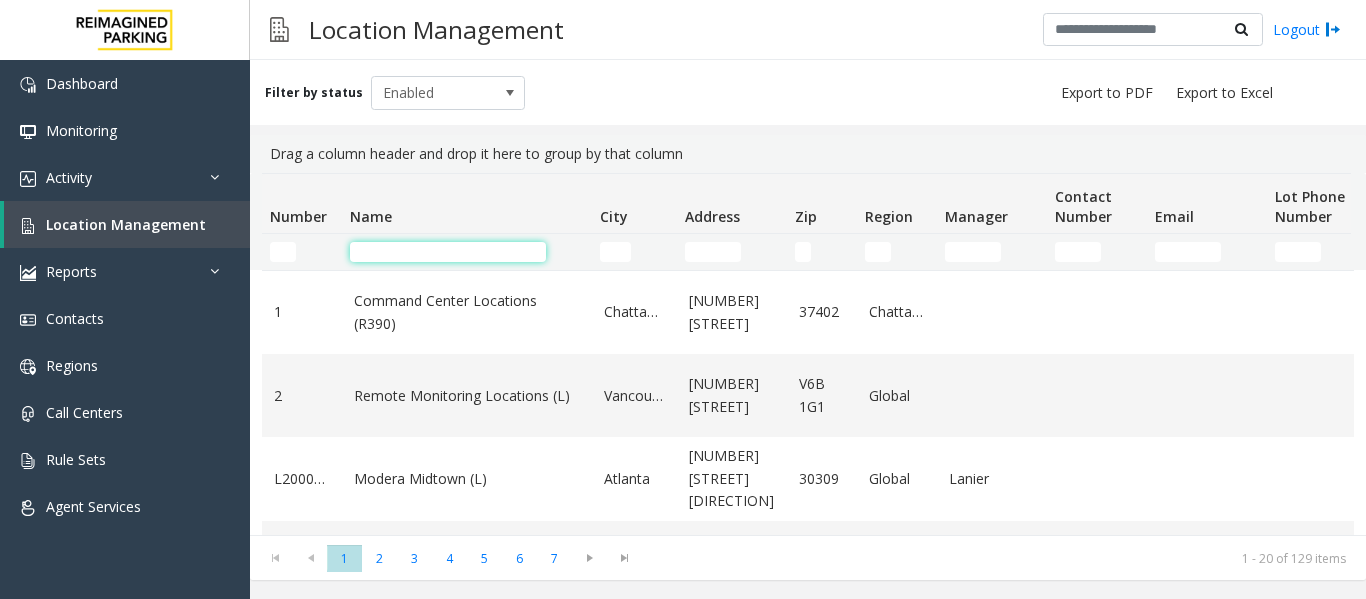 click 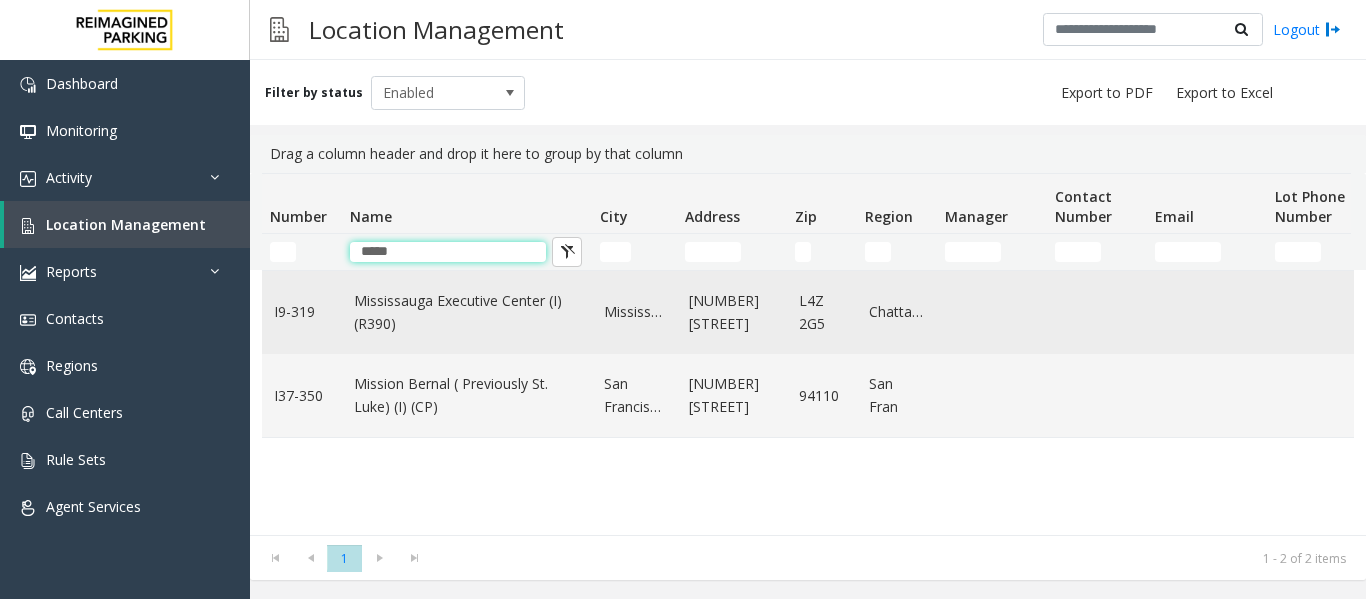 type on "*****" 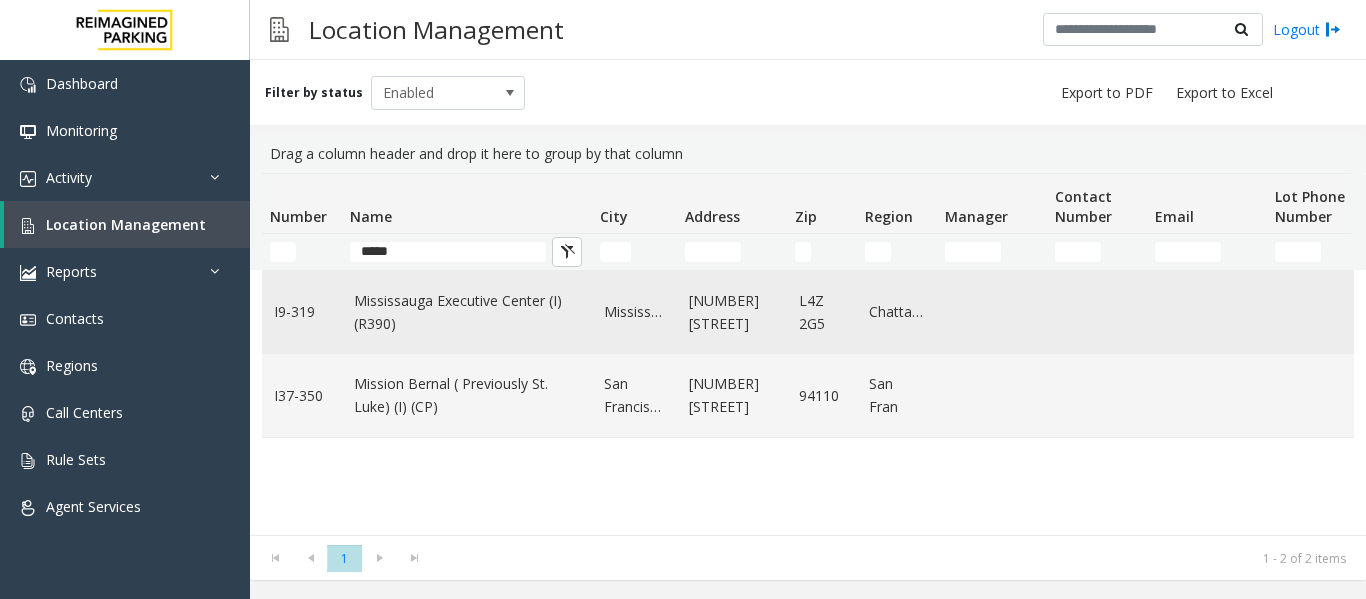 click on "Mississauga Executive Center (I) (R390)" 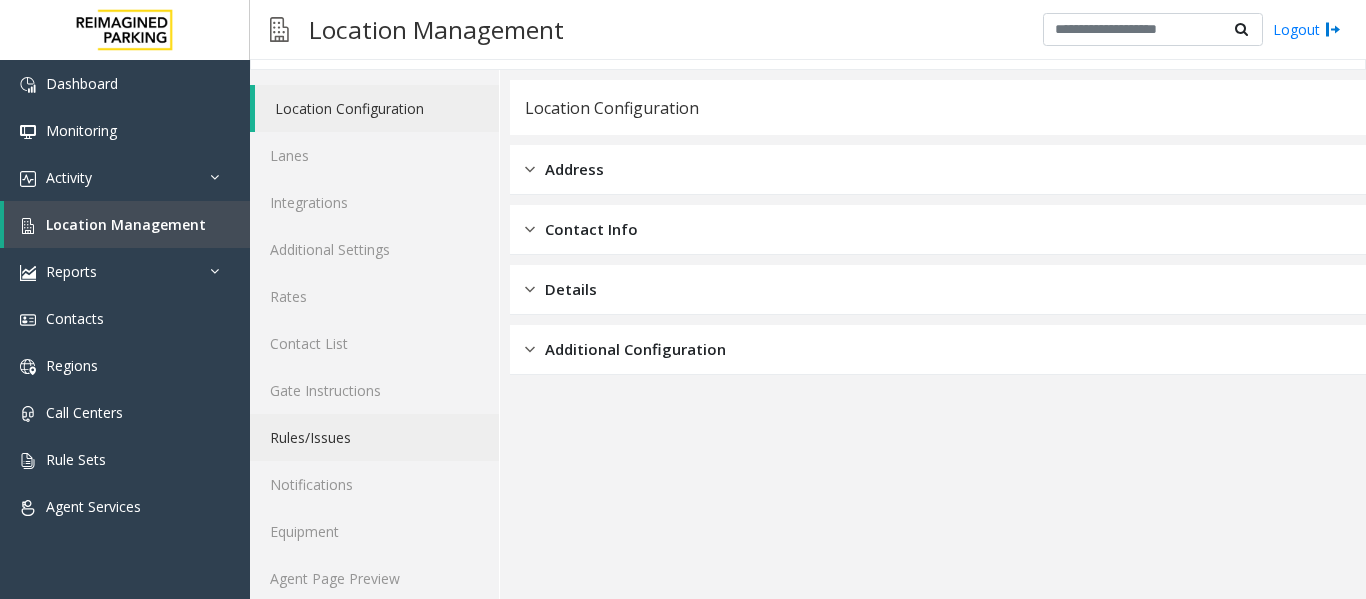 scroll, scrollTop: 60, scrollLeft: 0, axis: vertical 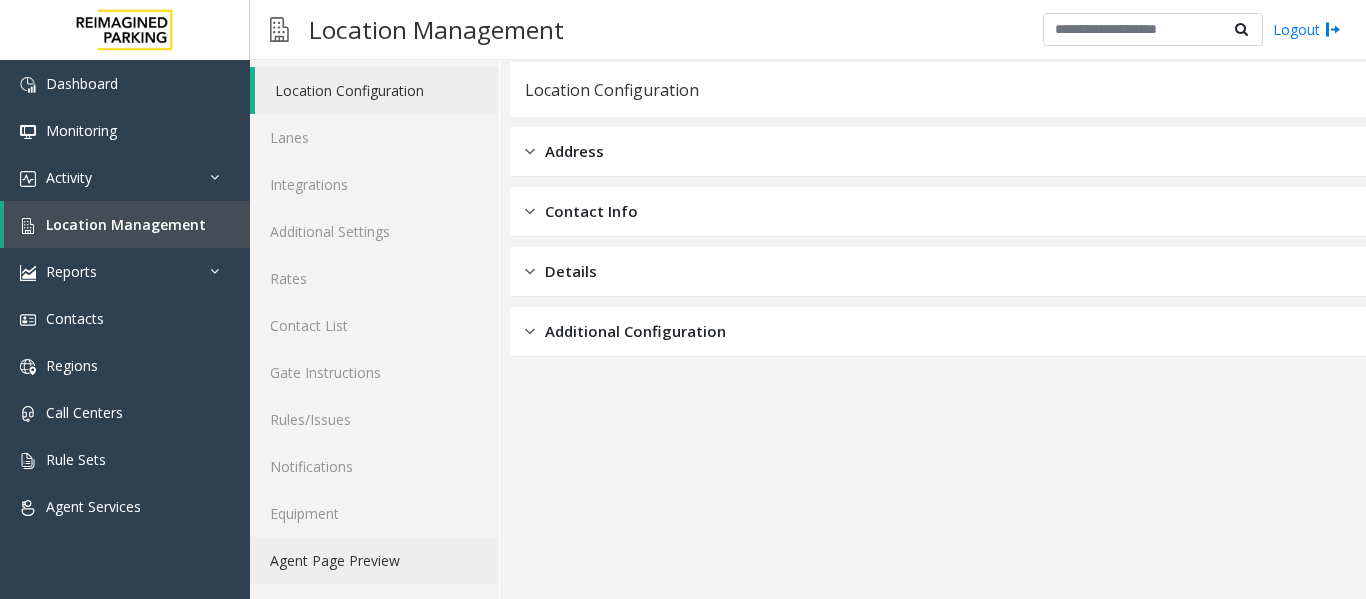 click on "Agent Page Preview" 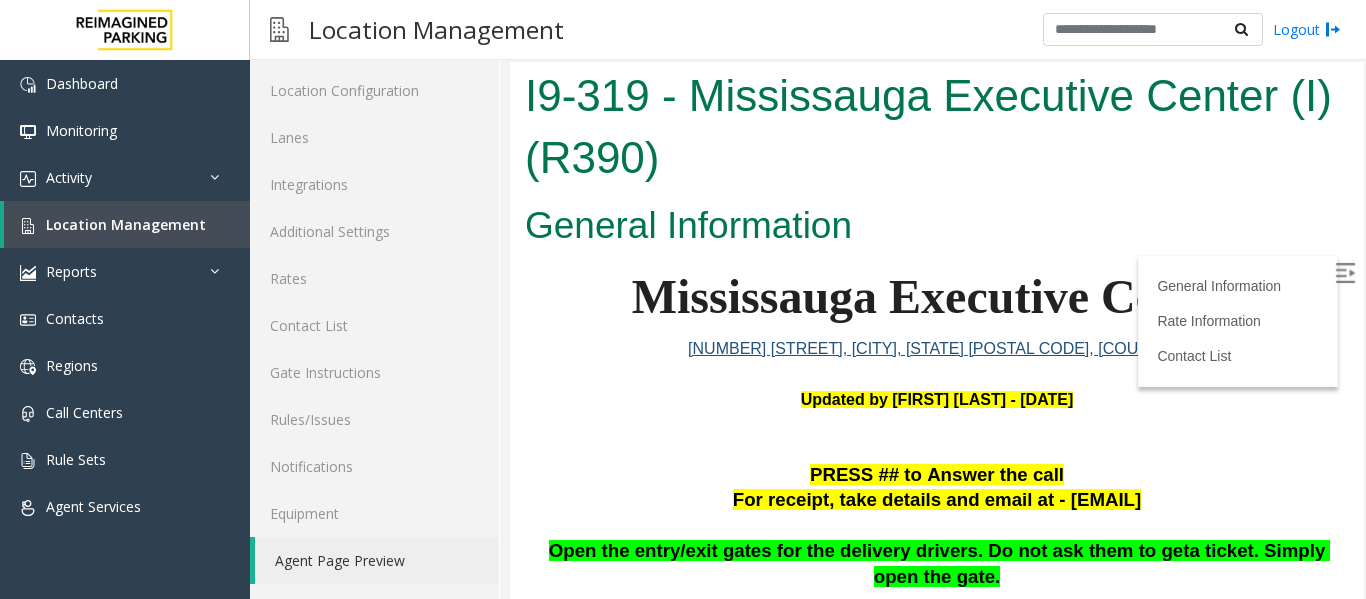 scroll, scrollTop: 0, scrollLeft: 0, axis: both 